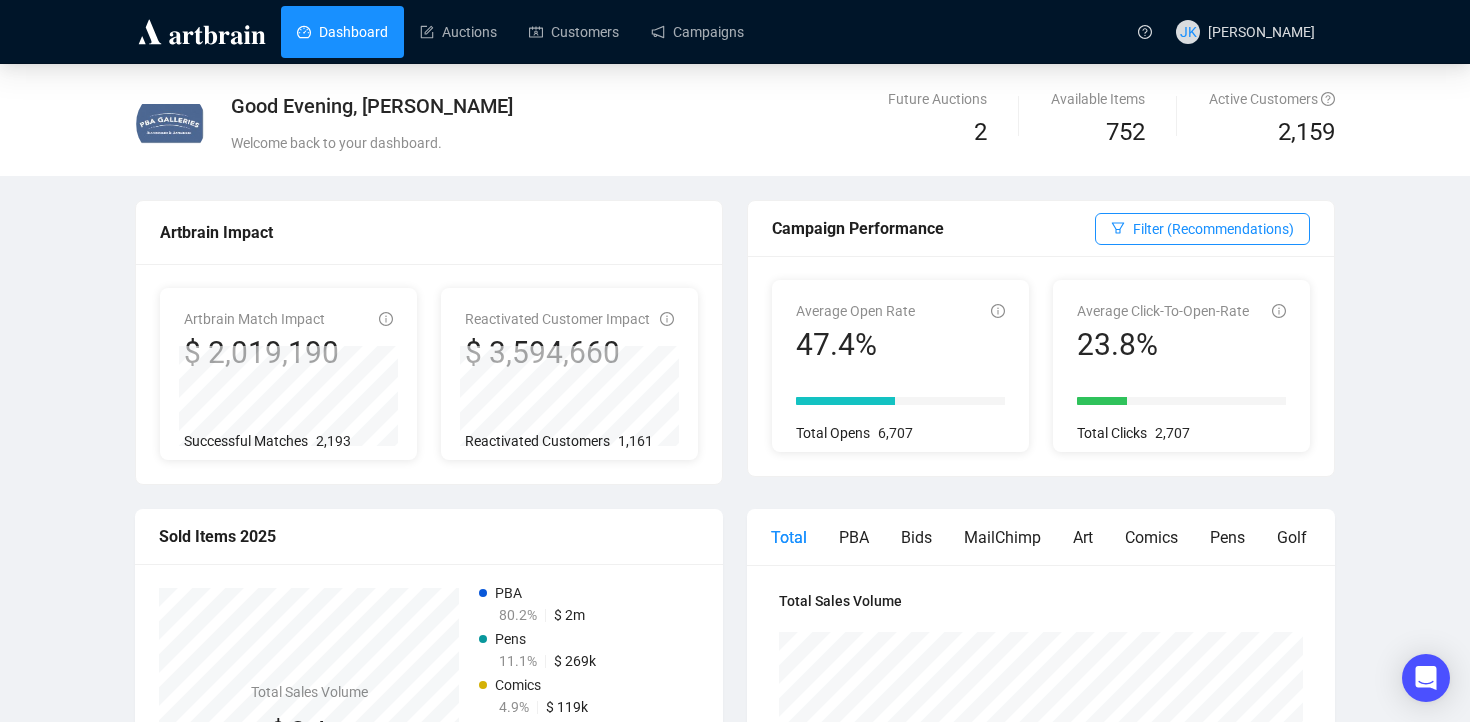 scroll, scrollTop: 0, scrollLeft: 0, axis: both 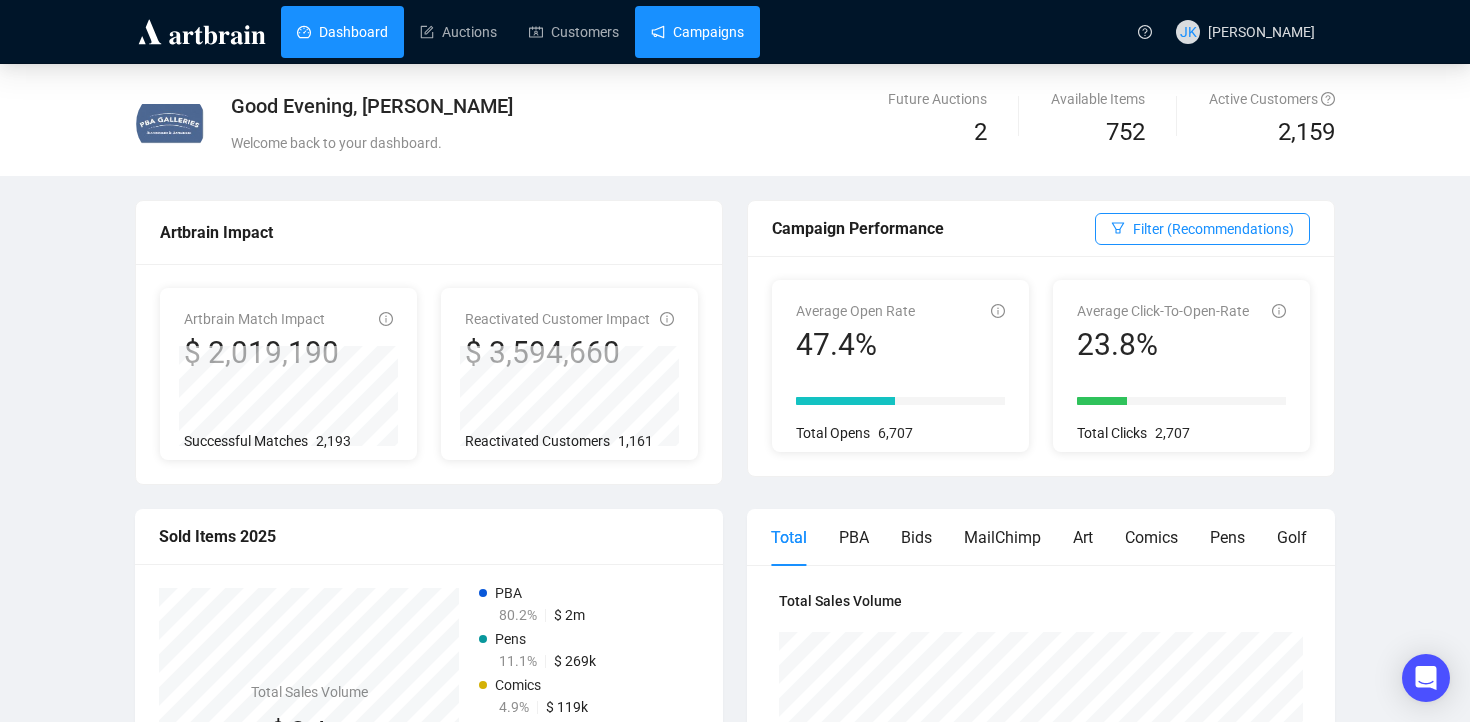 click on "Campaigns" at bounding box center (697, 32) 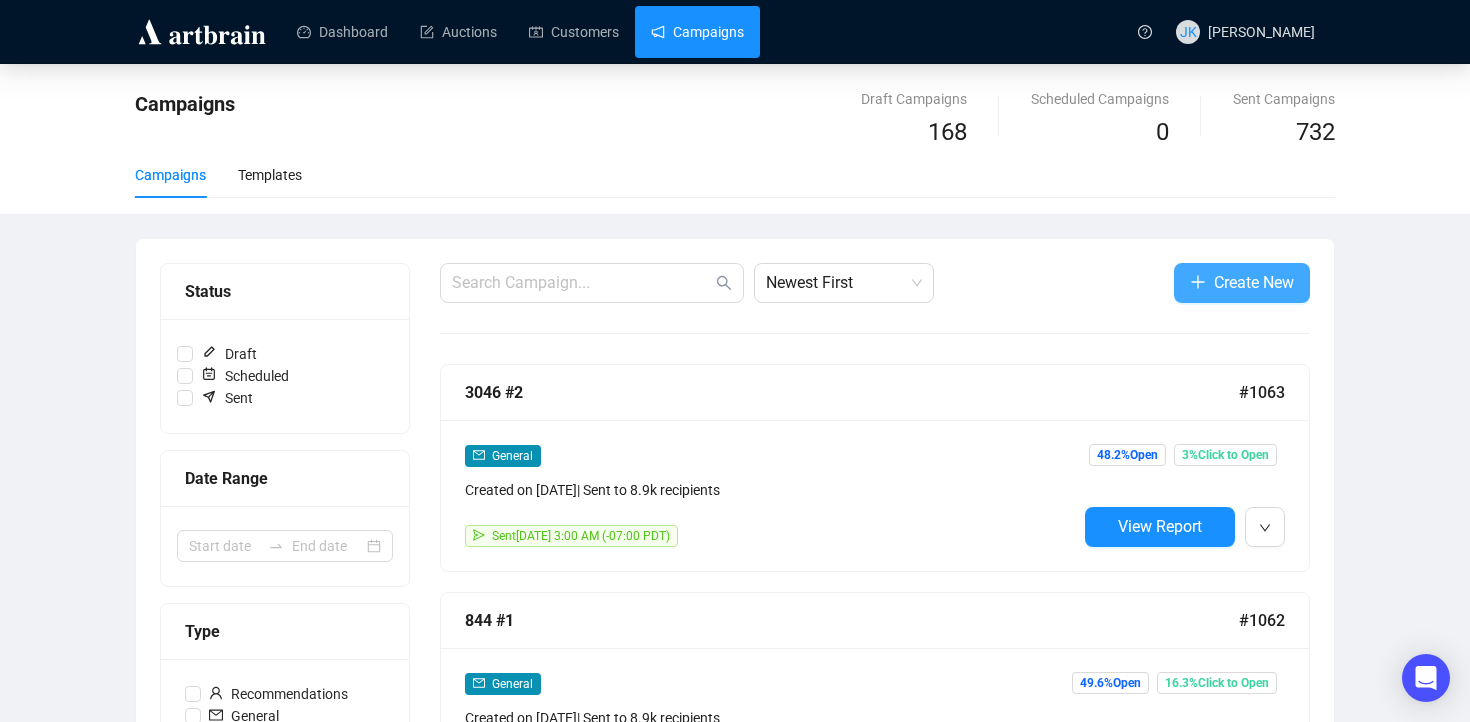 click on "Create New" at bounding box center (1242, 283) 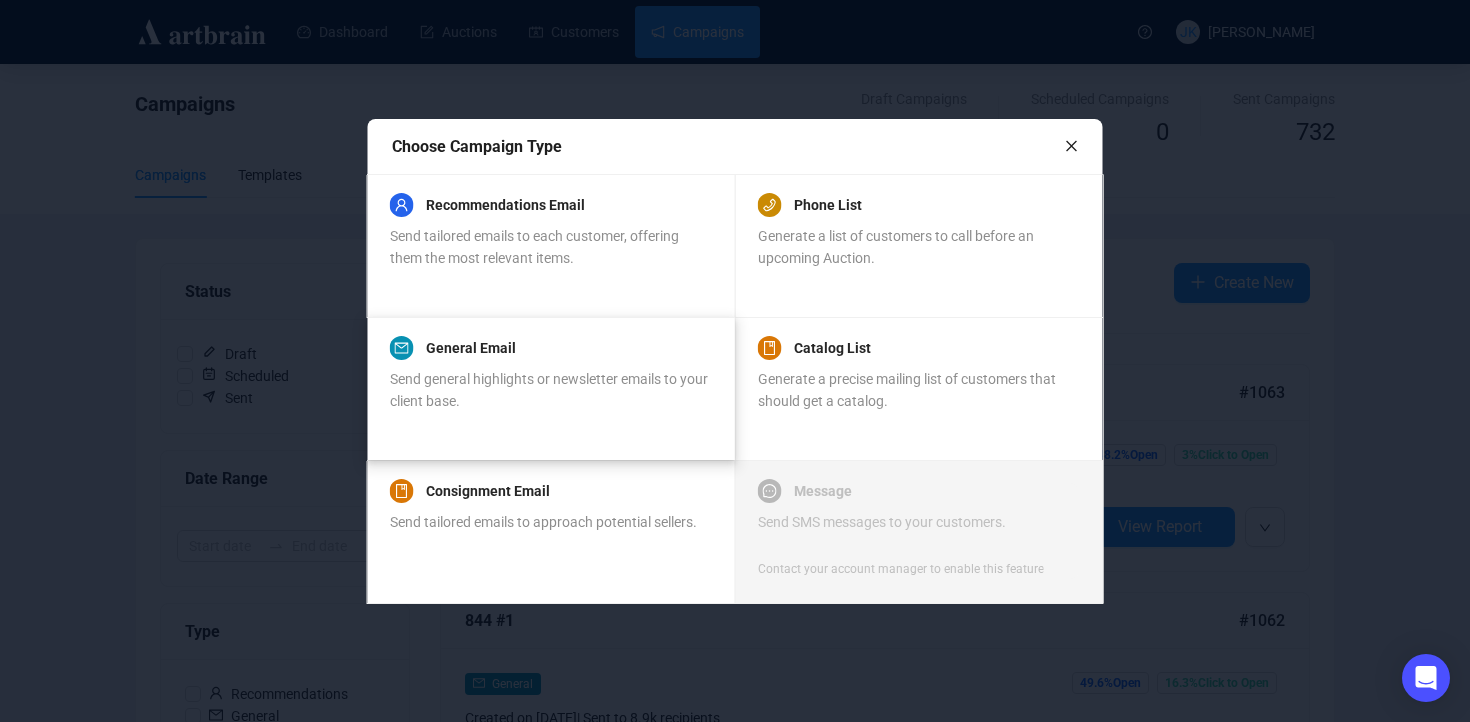 click on "Send general highlights or newsletter emails to your client base." at bounding box center (549, 390) 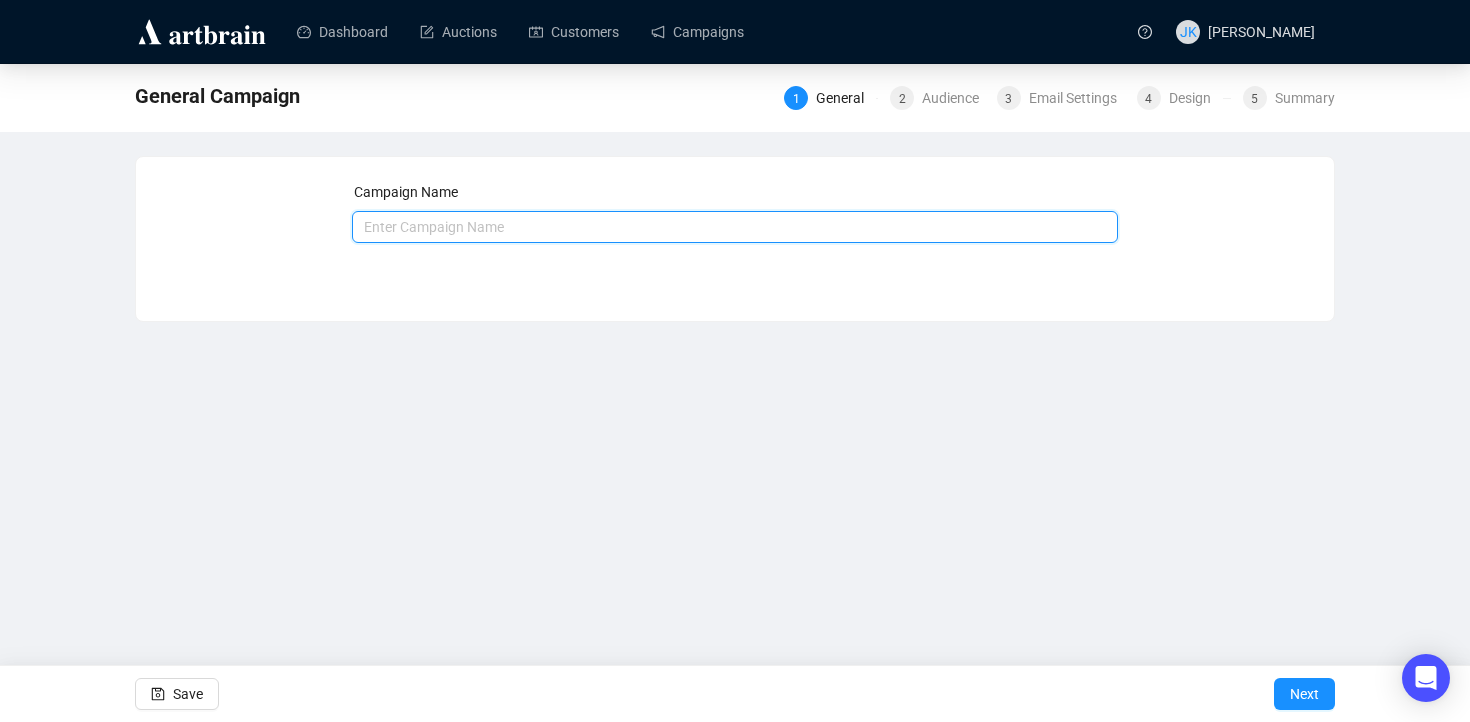 click at bounding box center (735, 227) 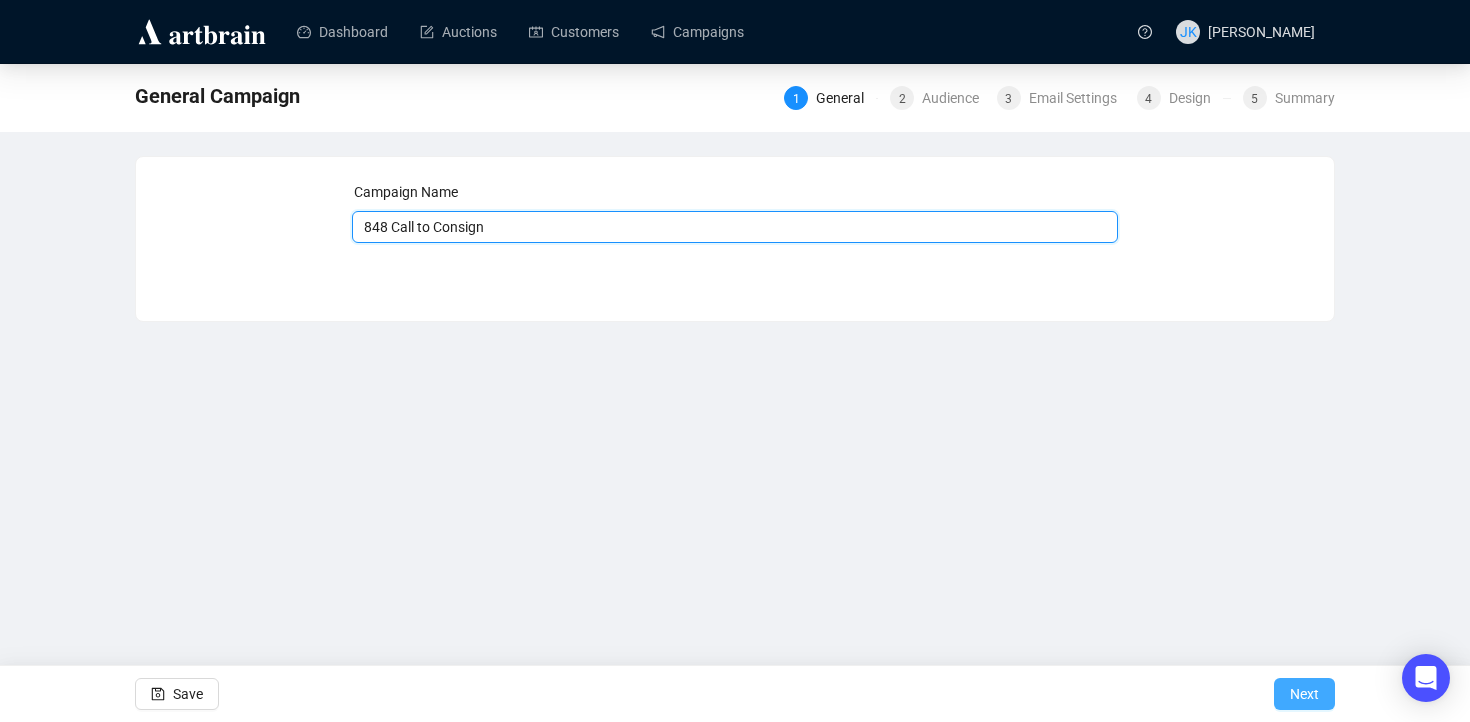 type on "848 Call to Consign" 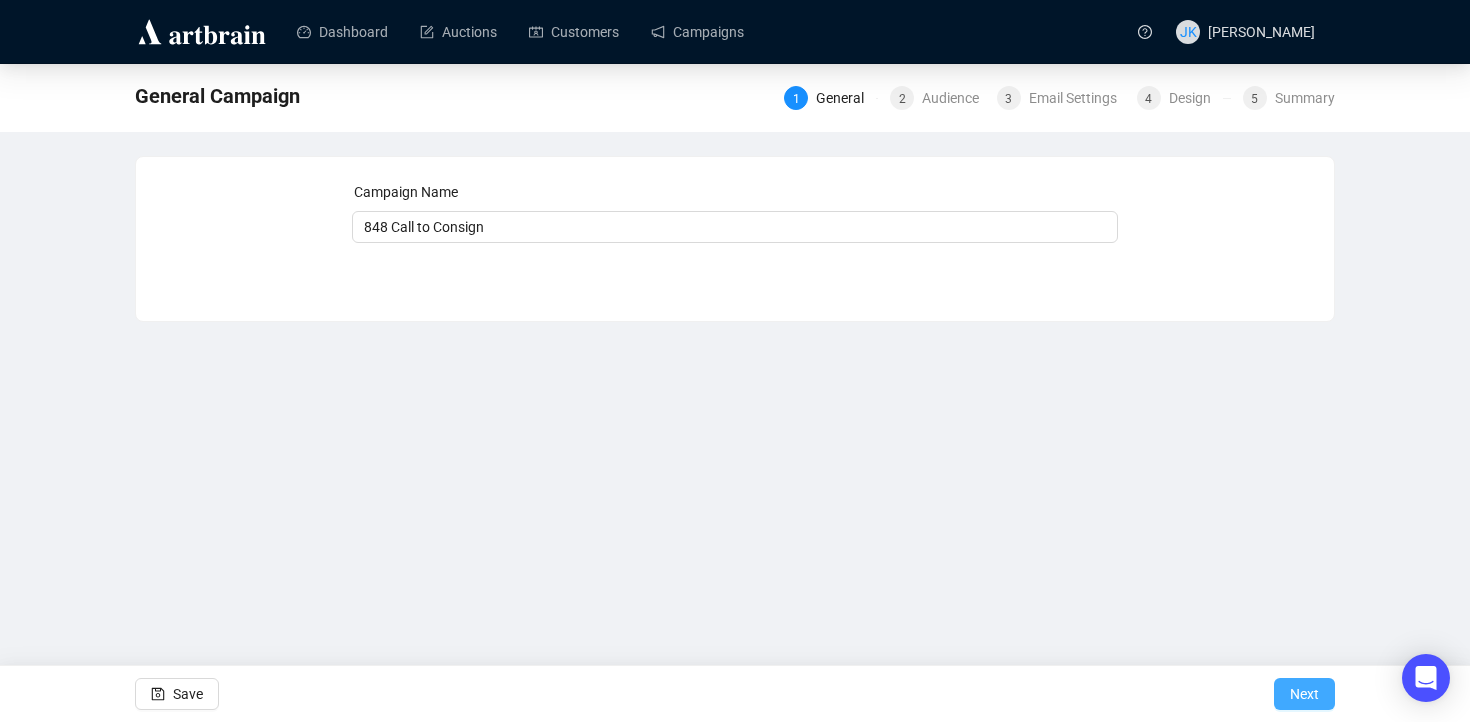 click on "Next" at bounding box center [1304, 694] 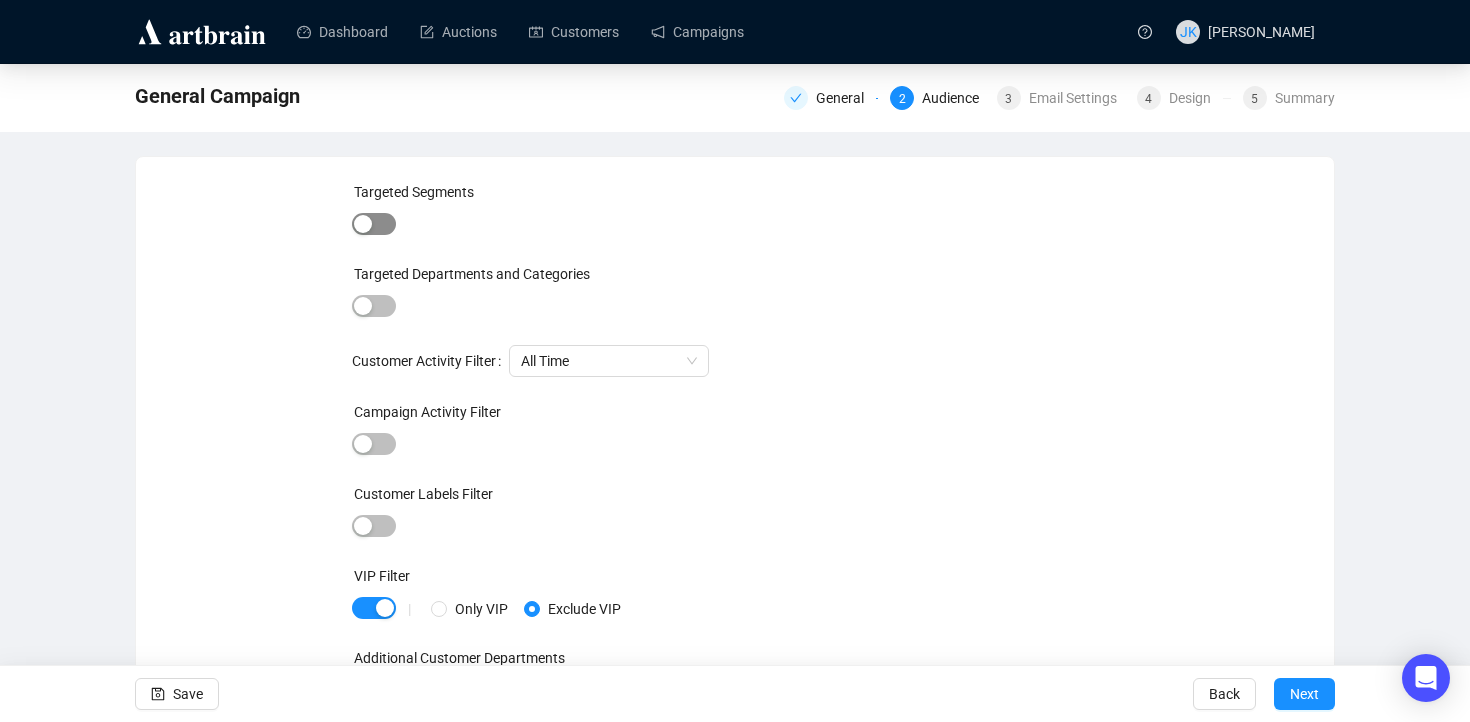 click at bounding box center [374, 224] 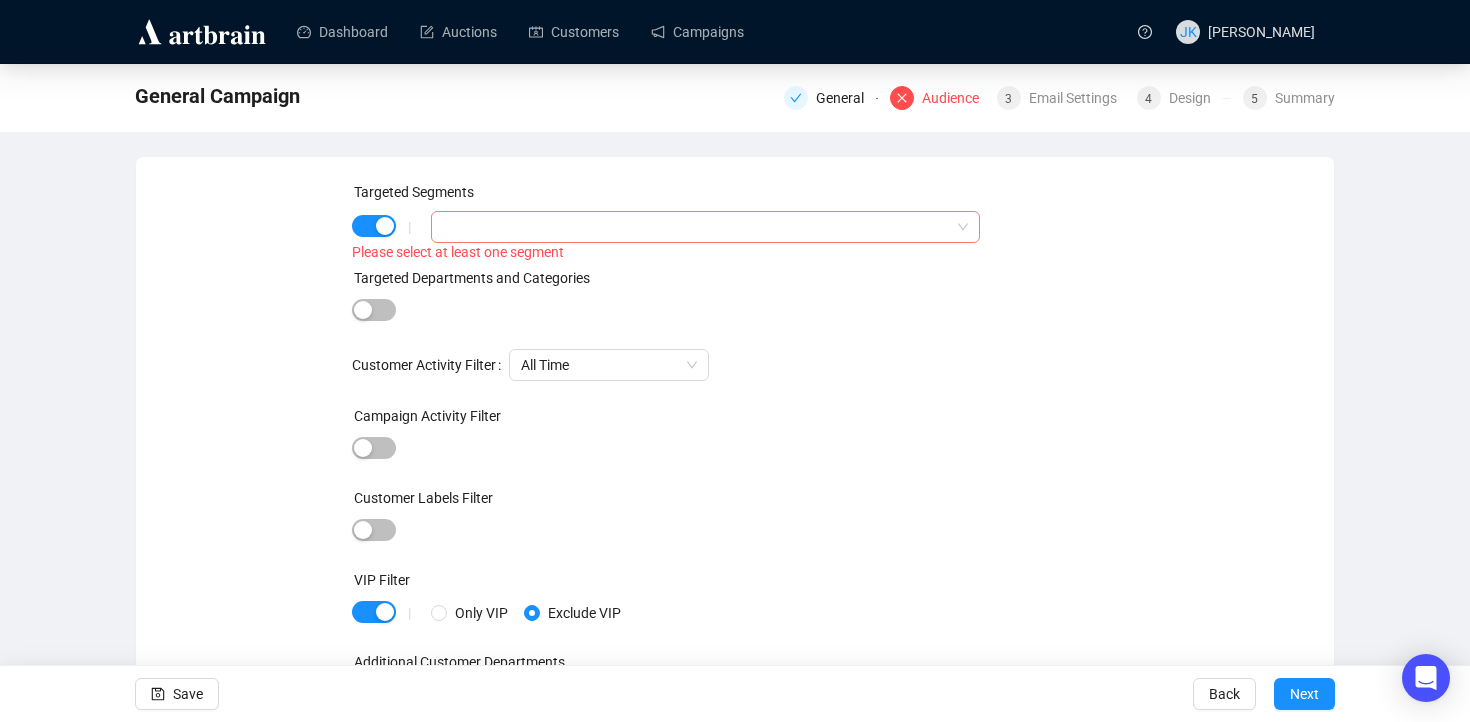 click at bounding box center [695, 227] 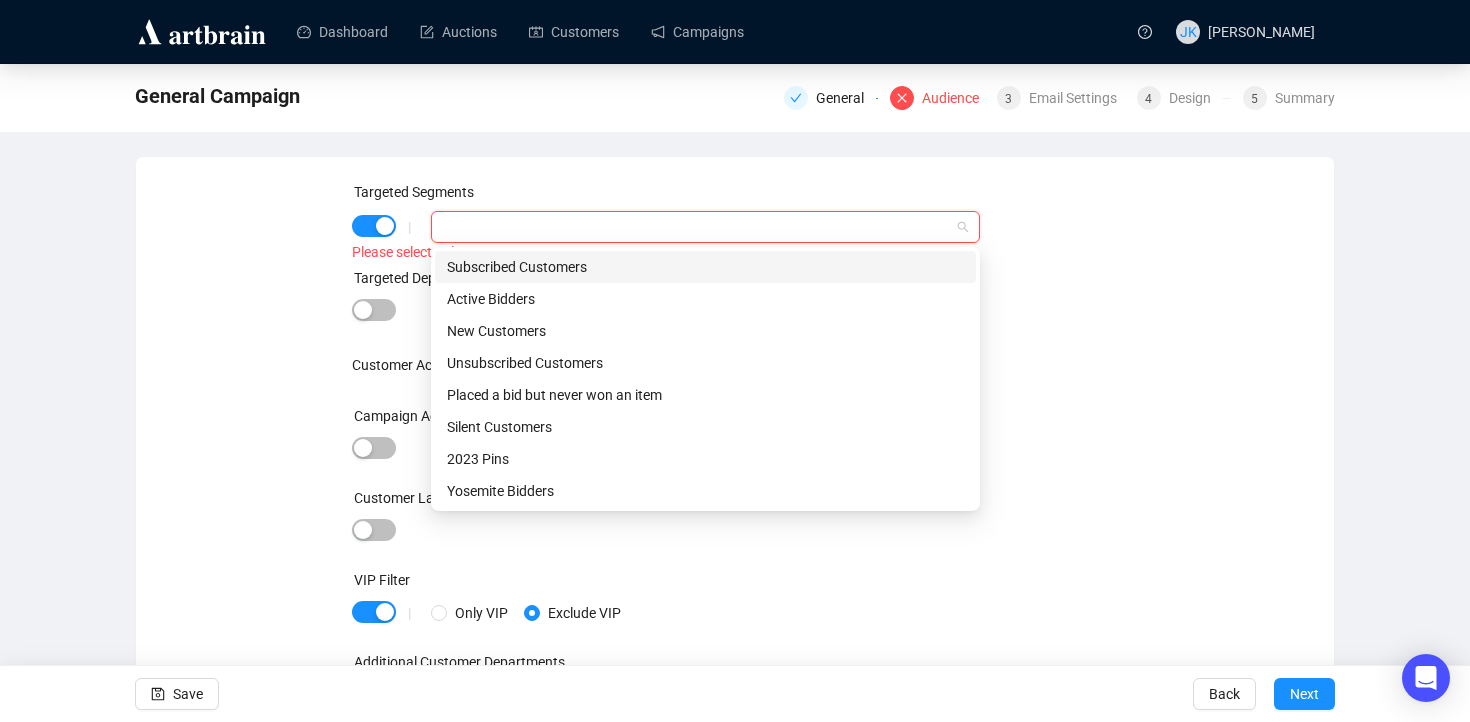 click on "Subscribed Customers" at bounding box center [705, 267] 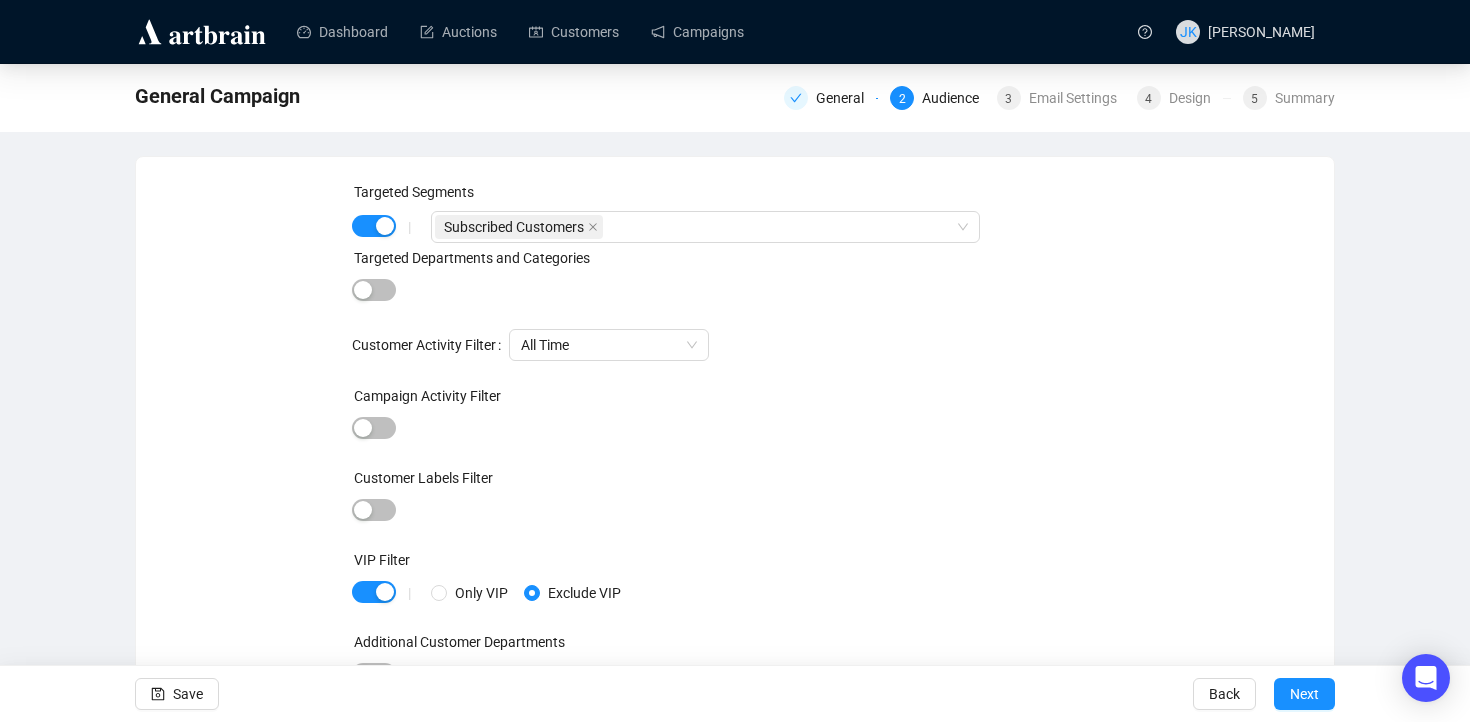 click on "VIP Filter" at bounding box center [735, 564] 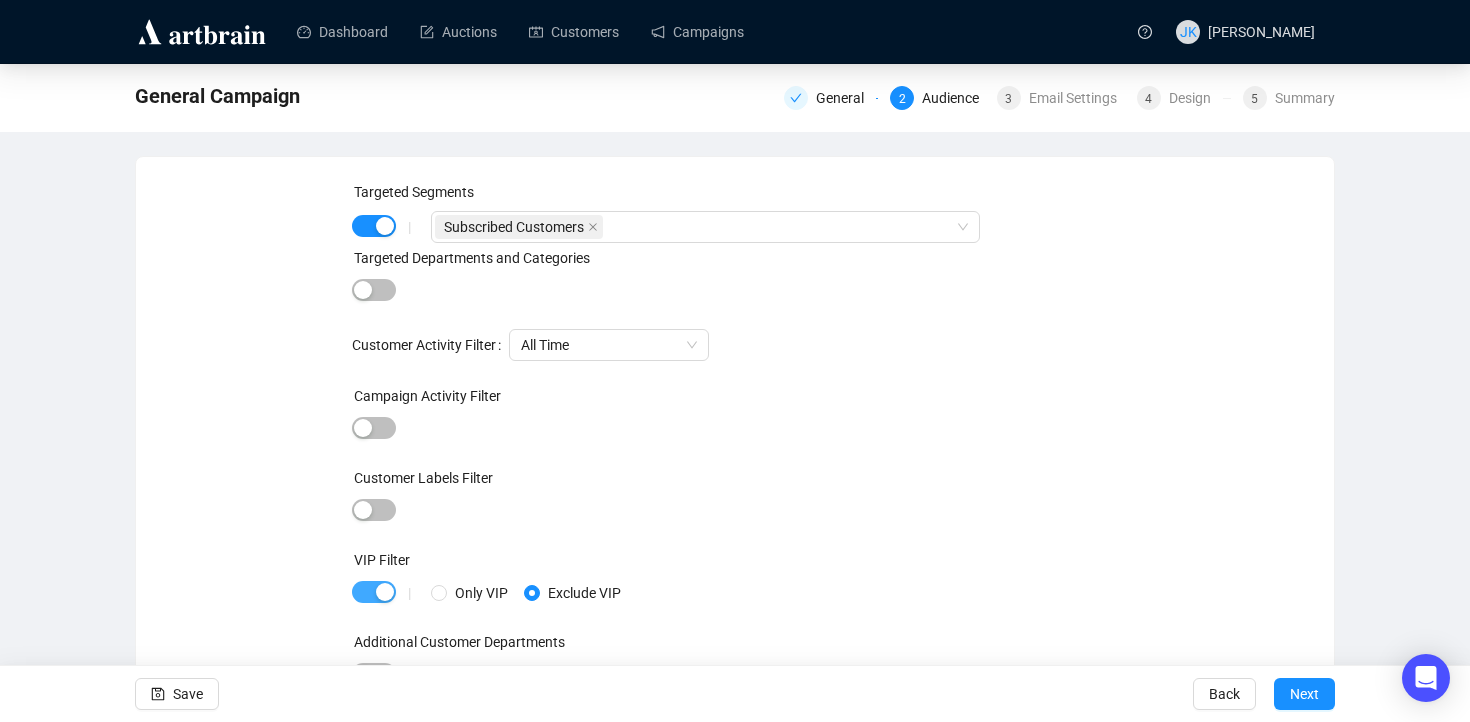 click at bounding box center [385, 592] 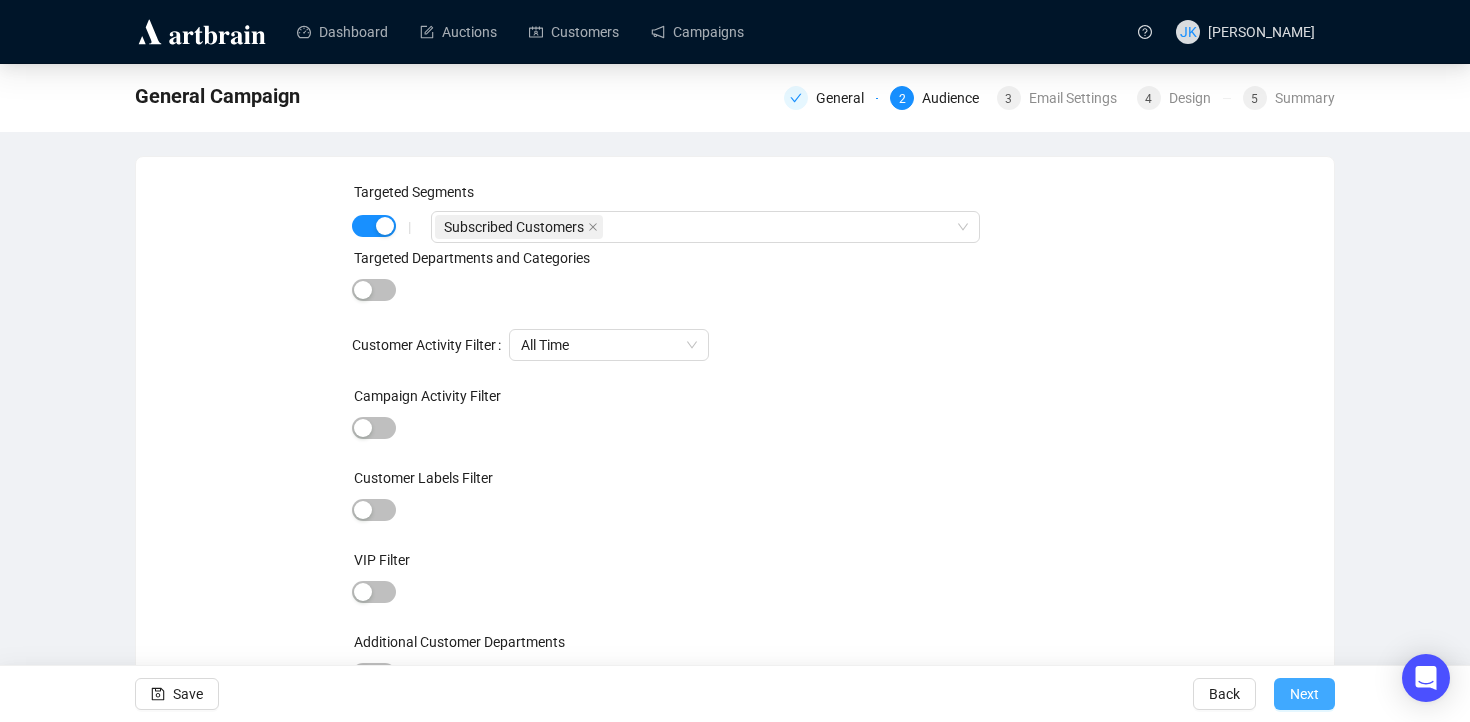 click on "Next" at bounding box center [1304, 694] 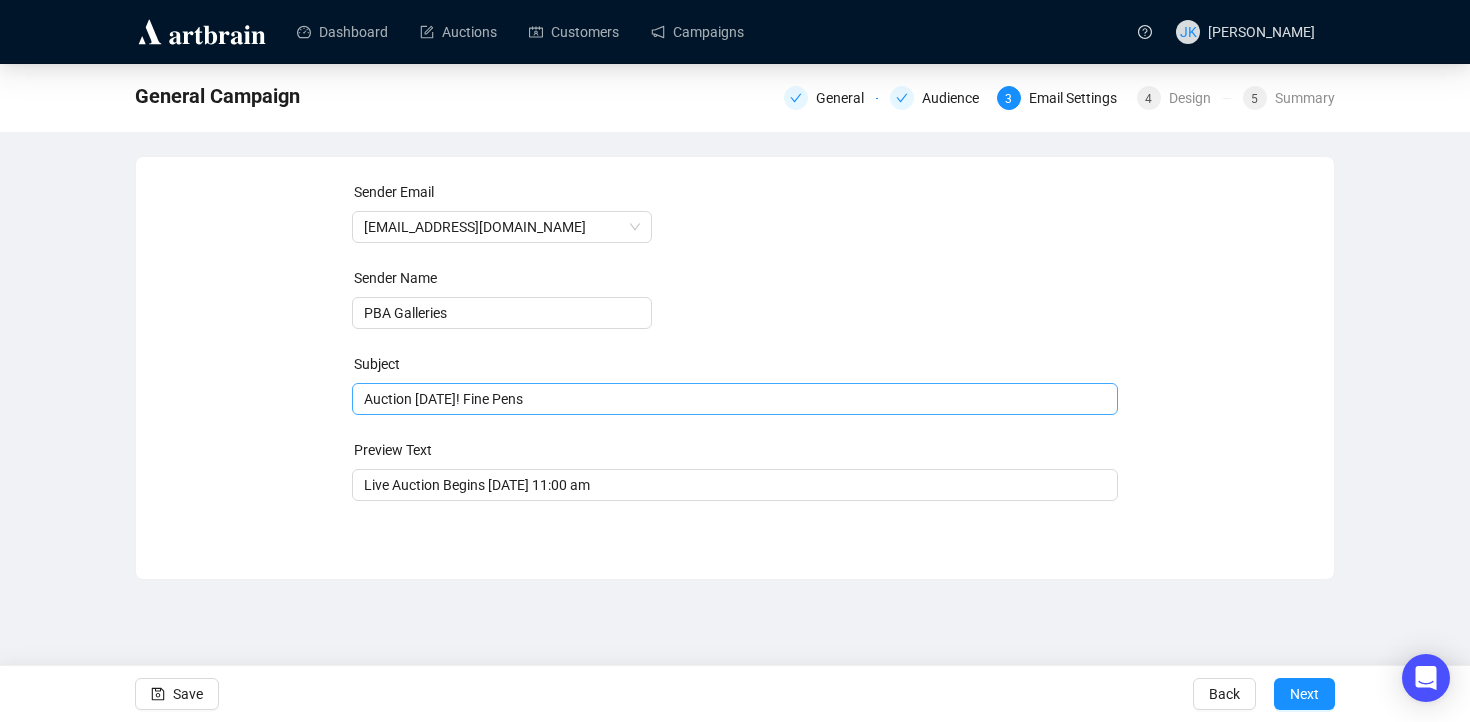 click on "Auction [DATE]! Fine Pens" at bounding box center (735, 399) 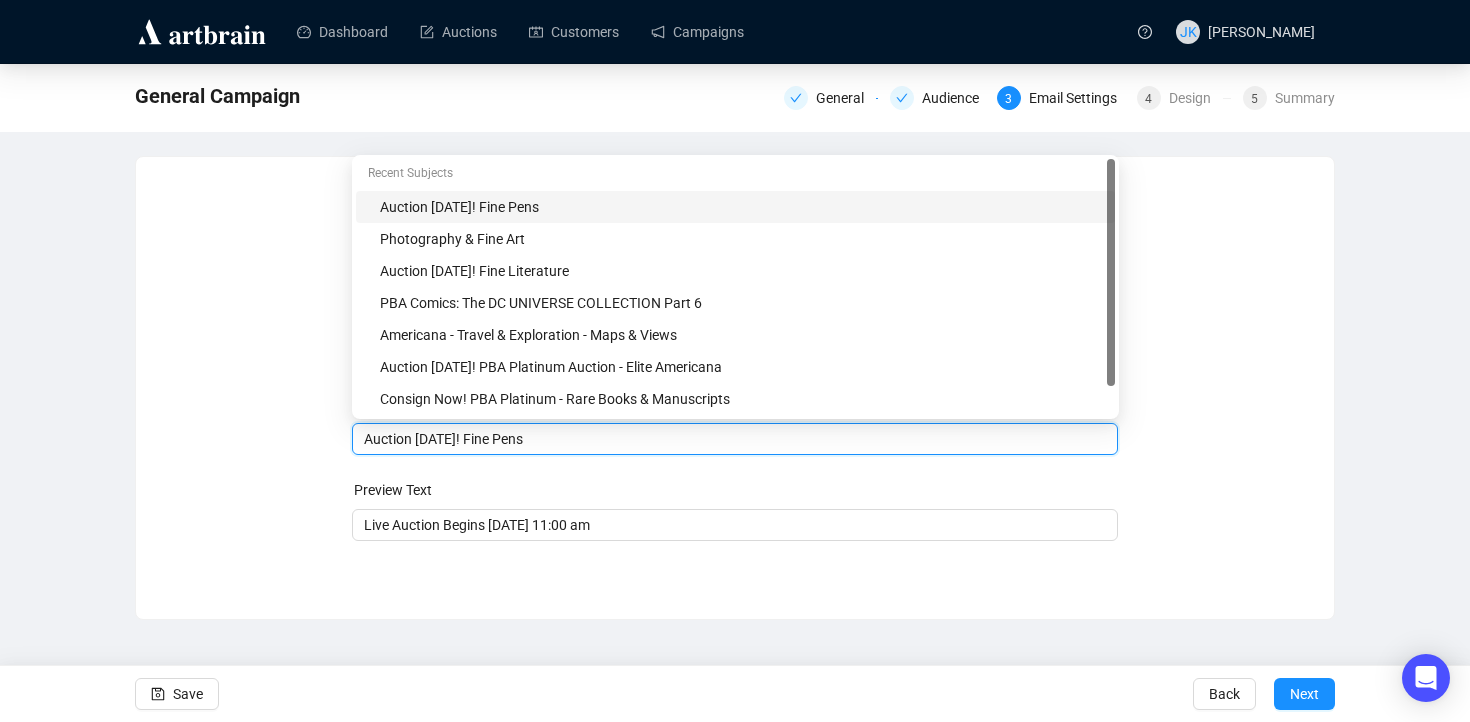 click on "Auction [DATE]! Fine Pens" at bounding box center [735, 439] 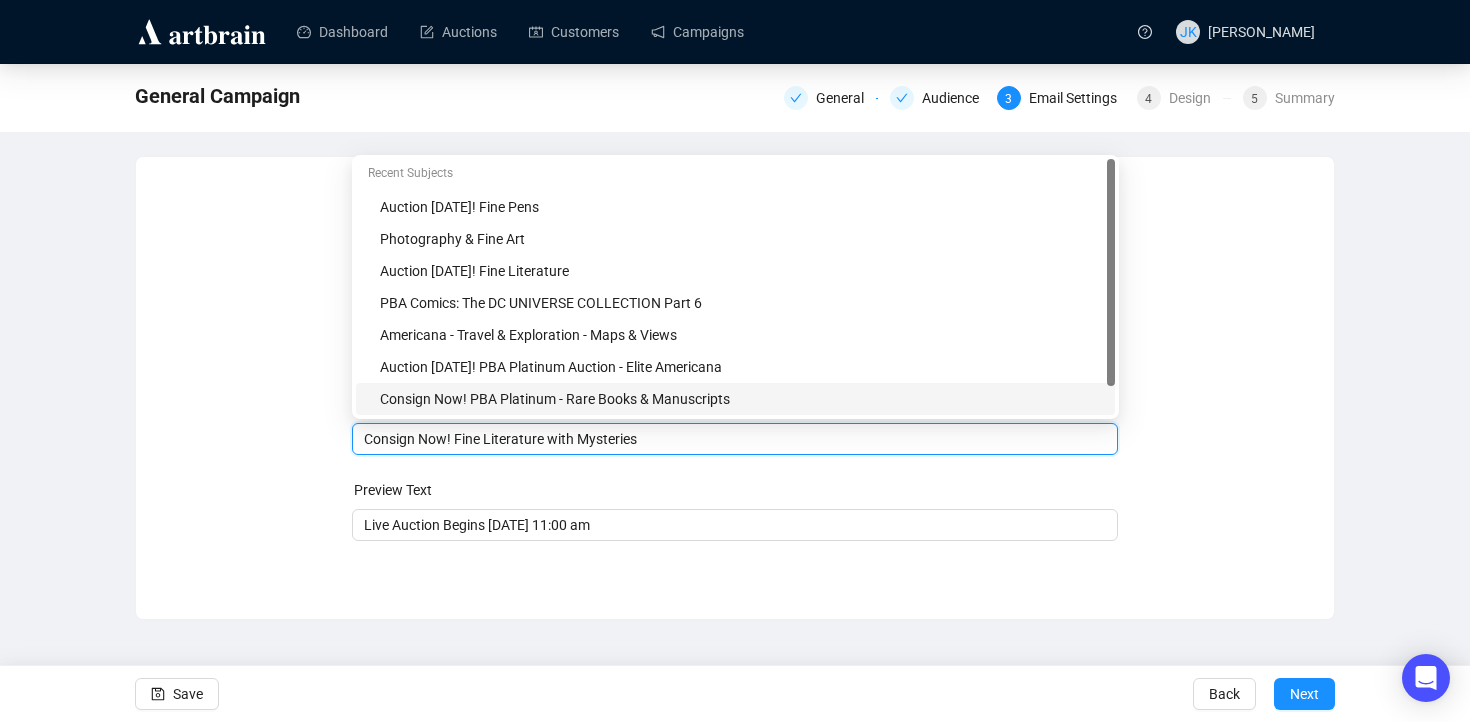 type on "Consign Now! Fine Literature with Mysteries" 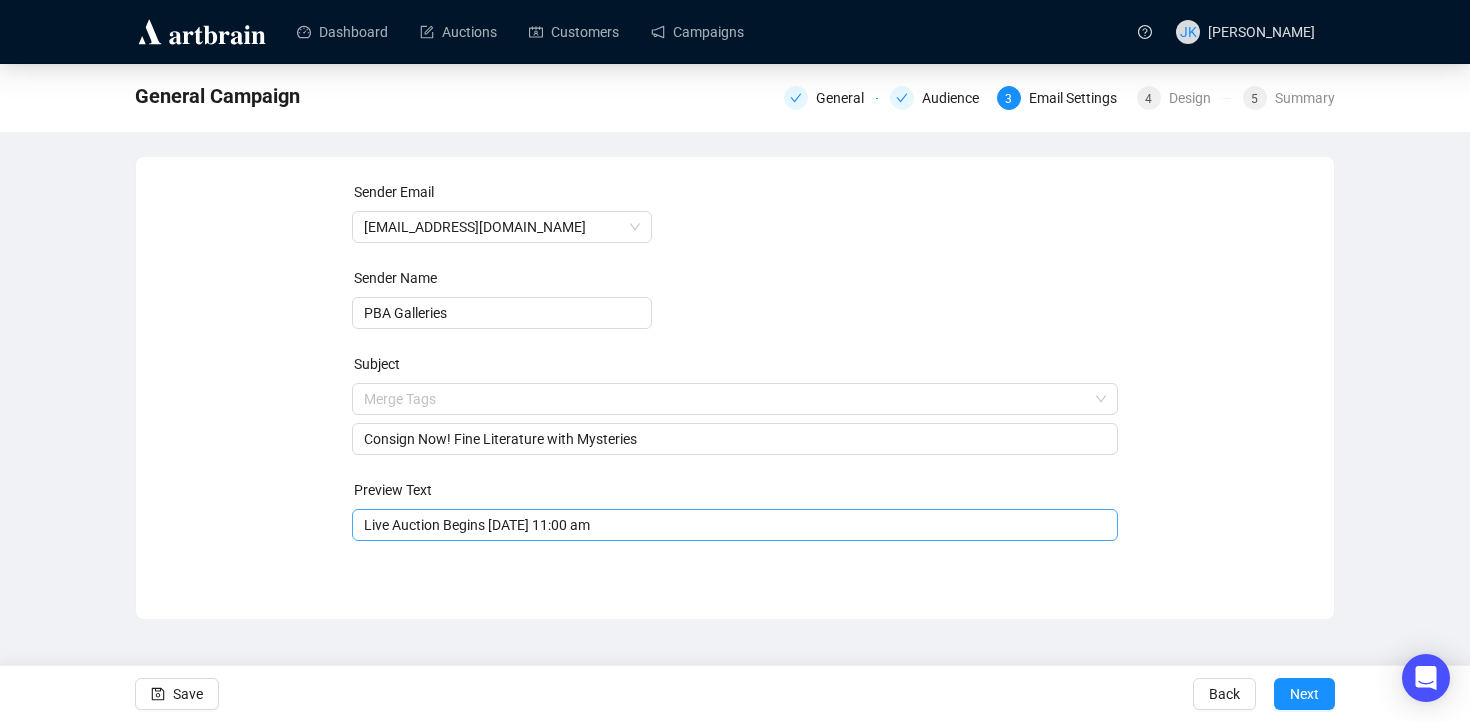 click on "Live Auction Begins [DATE] 11:00 am" at bounding box center (735, 525) 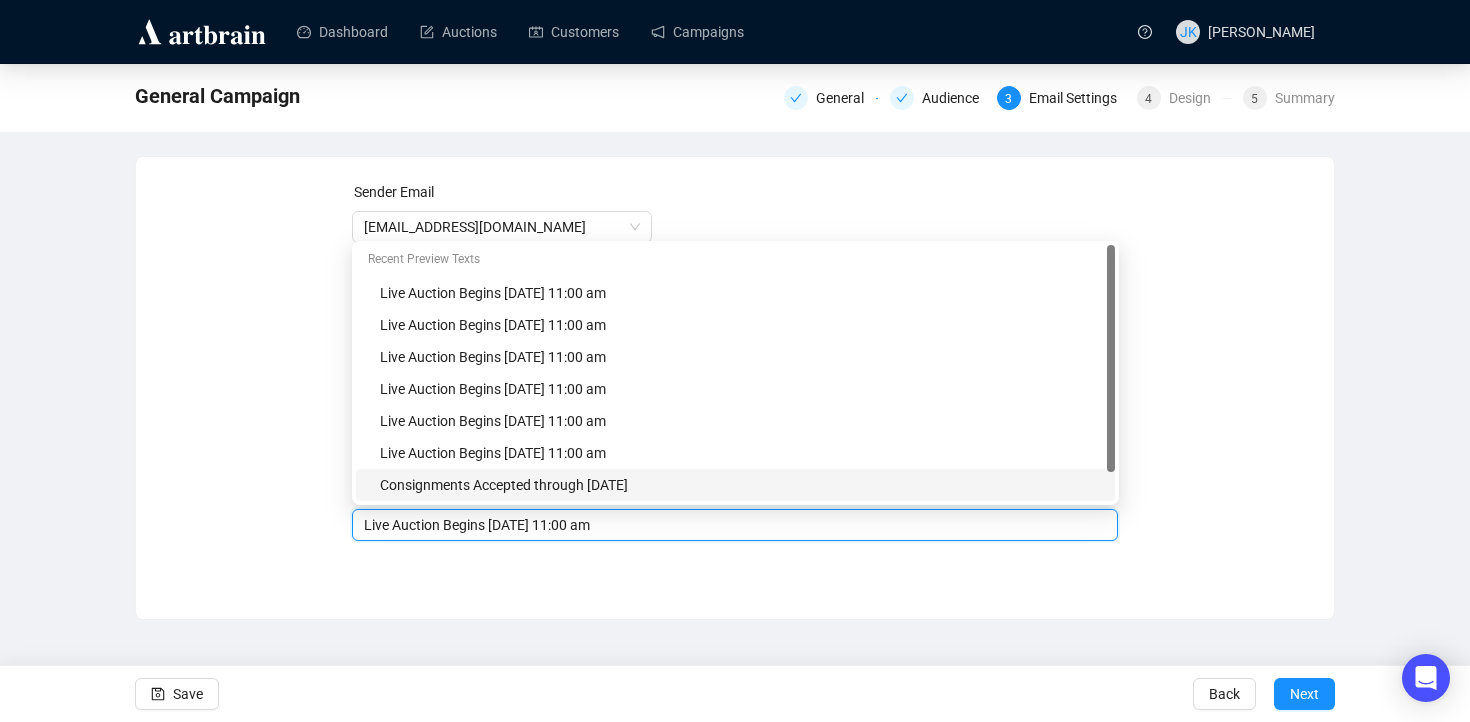 click on "Consignments Accepted through [DATE]" at bounding box center (741, 485) 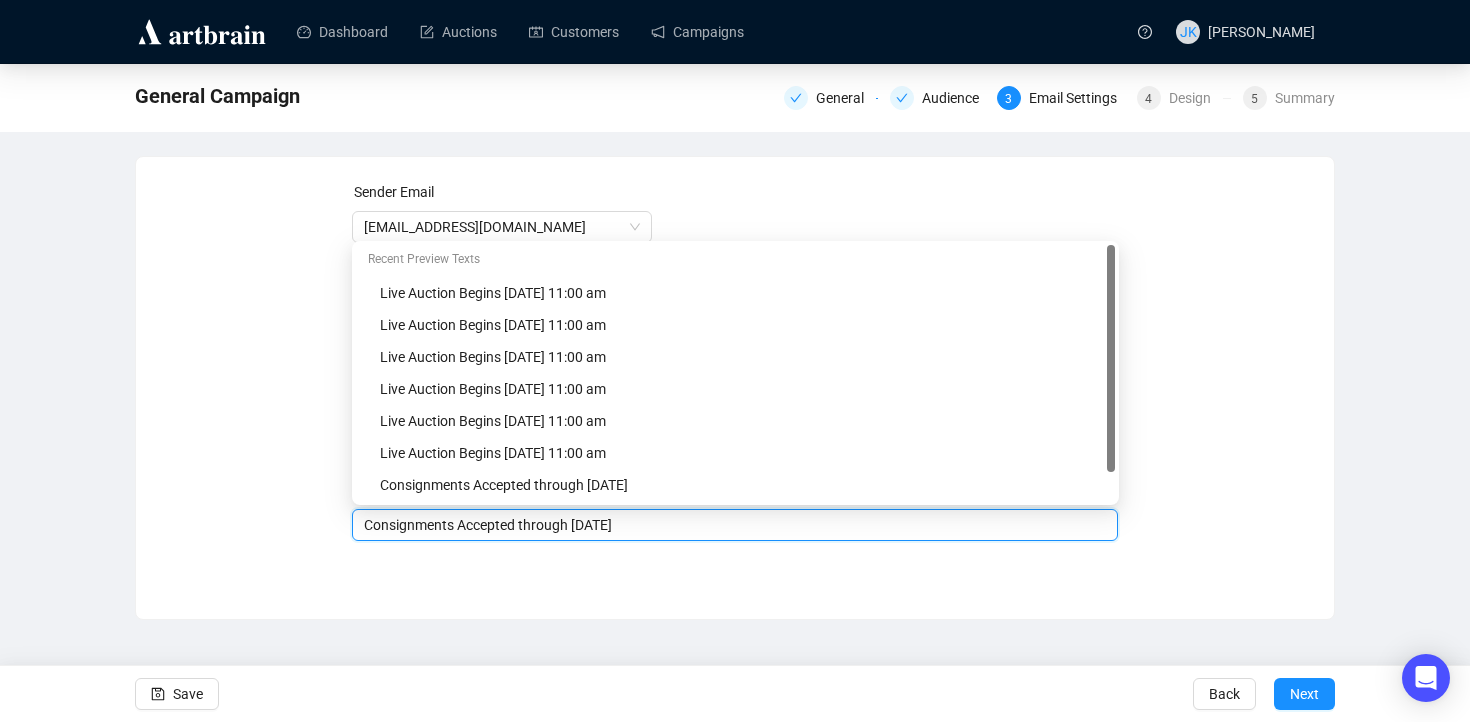 click on "Sender Email [EMAIL_ADDRESS][DOMAIN_NAME] Sender Name PBA Galleries Subject Consign Now! Fine Literature with Mysteries Preview Text Merge Tags Consignments Accepted through [DATE] Save Back Next" at bounding box center [735, 373] 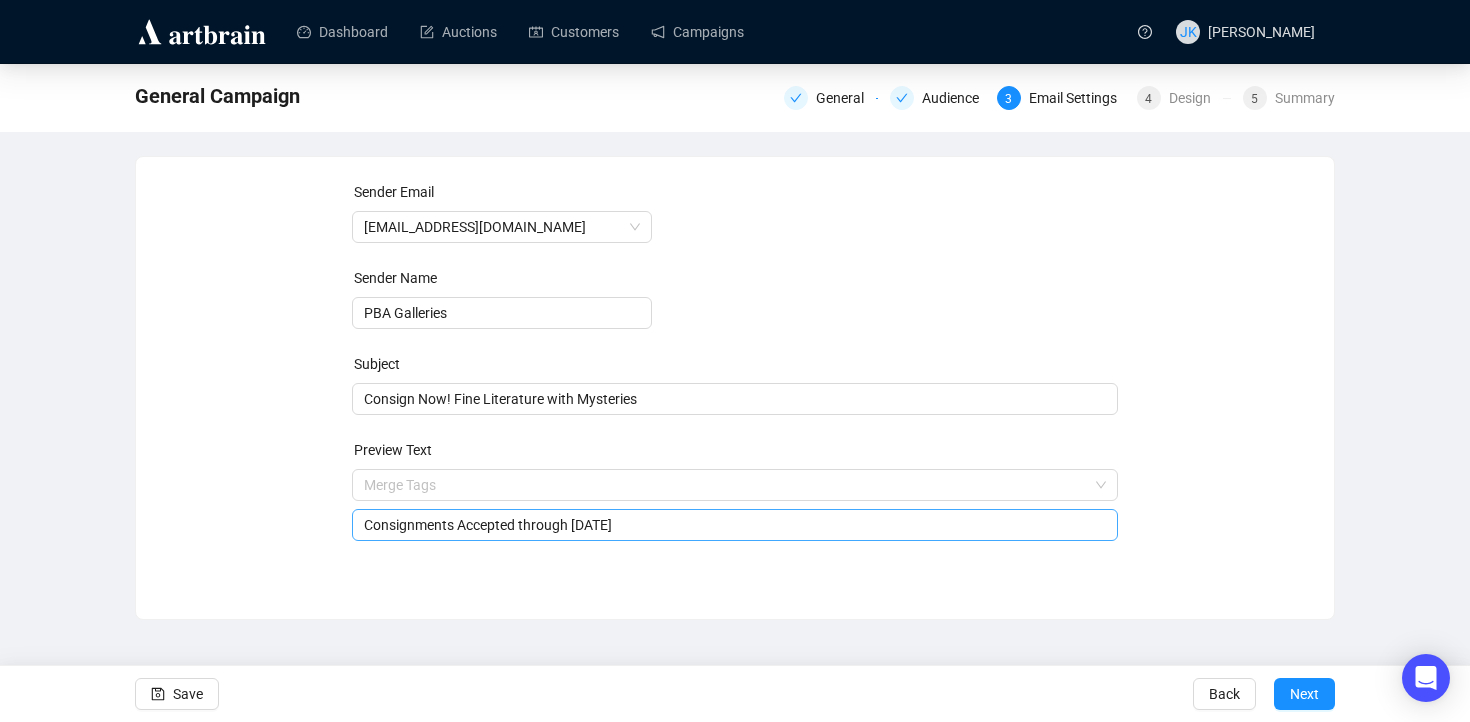 click on "Consignments Accepted through [DATE]" at bounding box center (735, 525) 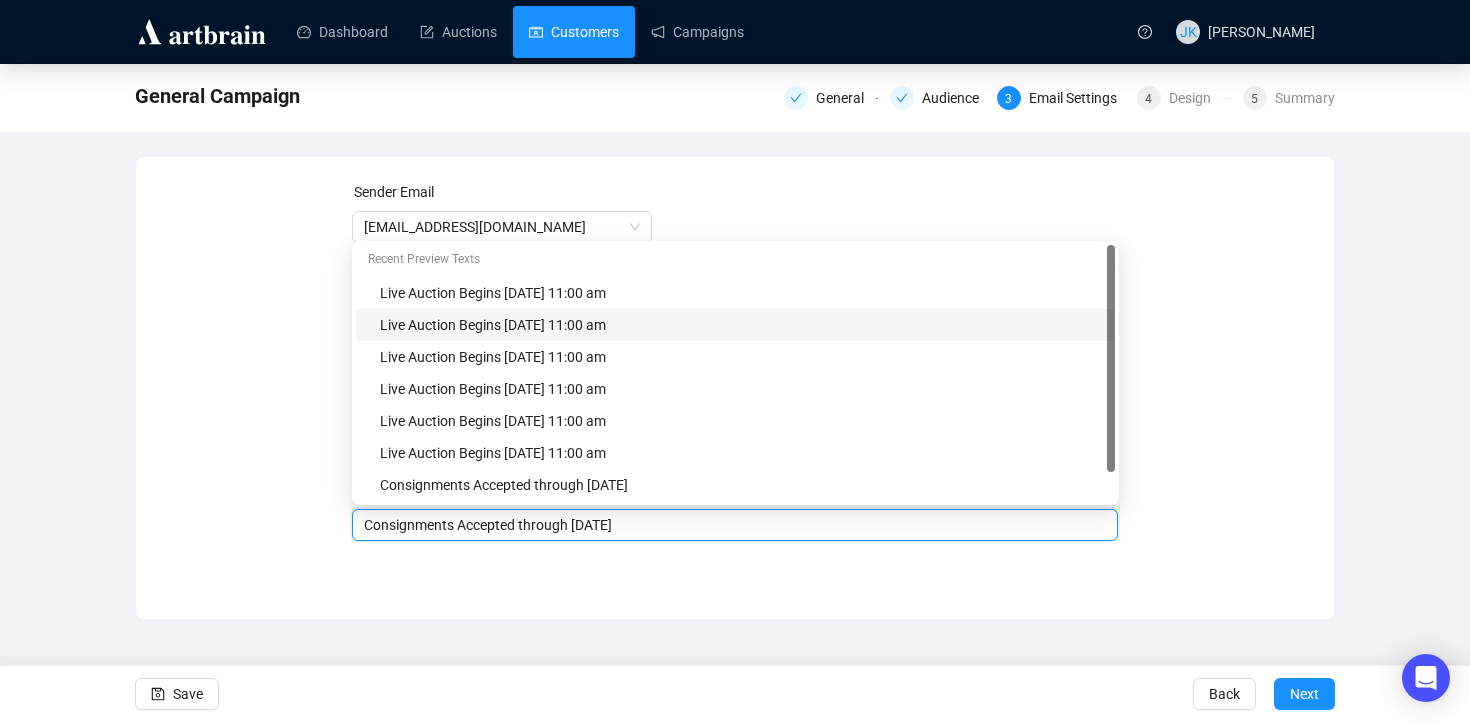 type on "Consignments Accepted through [DATE]" 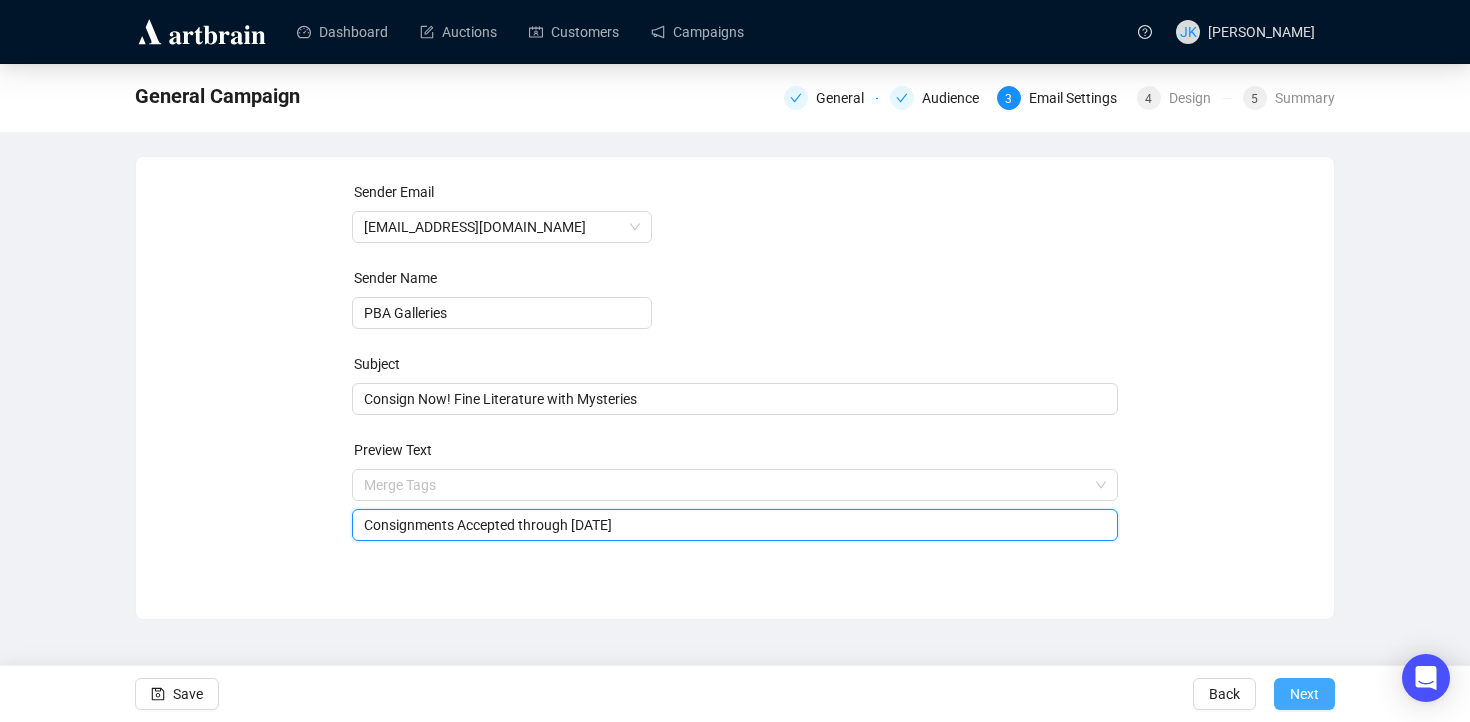 click on "Next" at bounding box center (1304, 694) 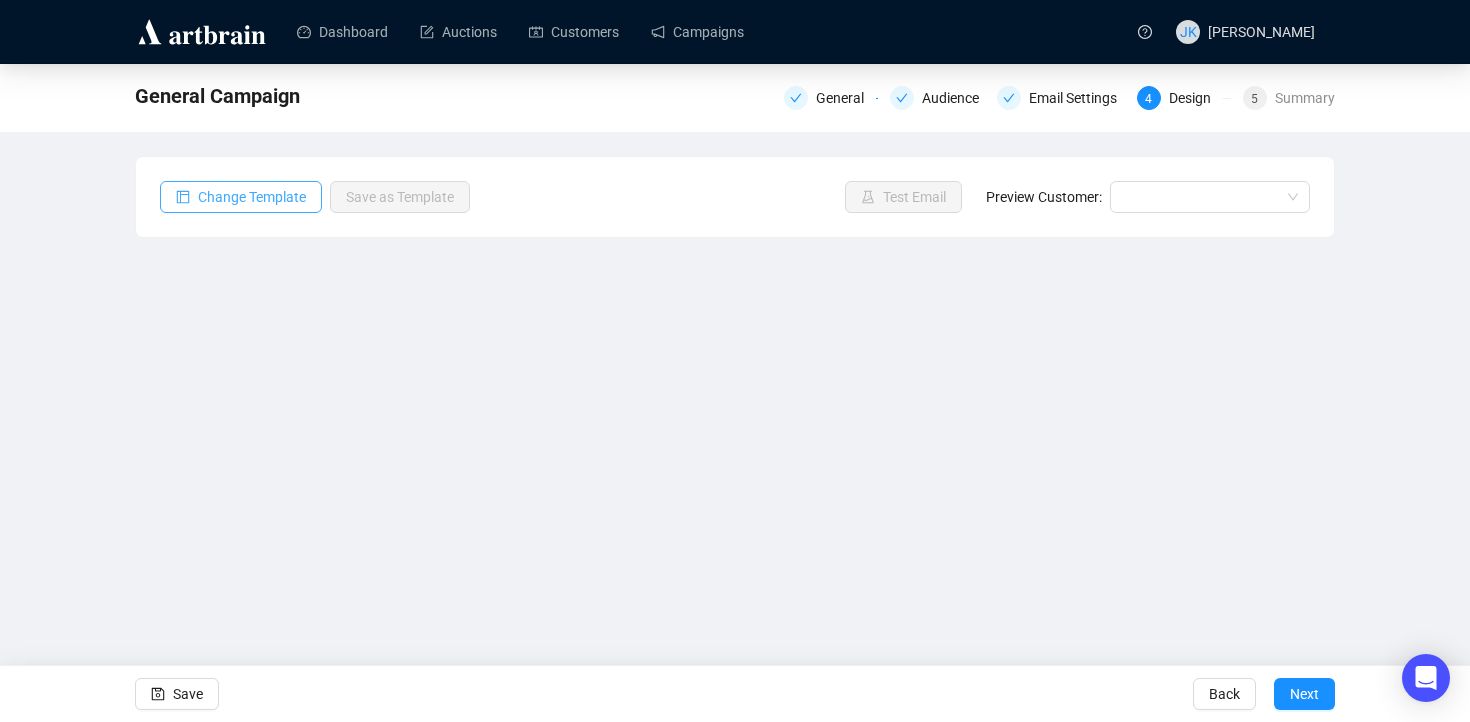 click on "Change Template" at bounding box center (252, 197) 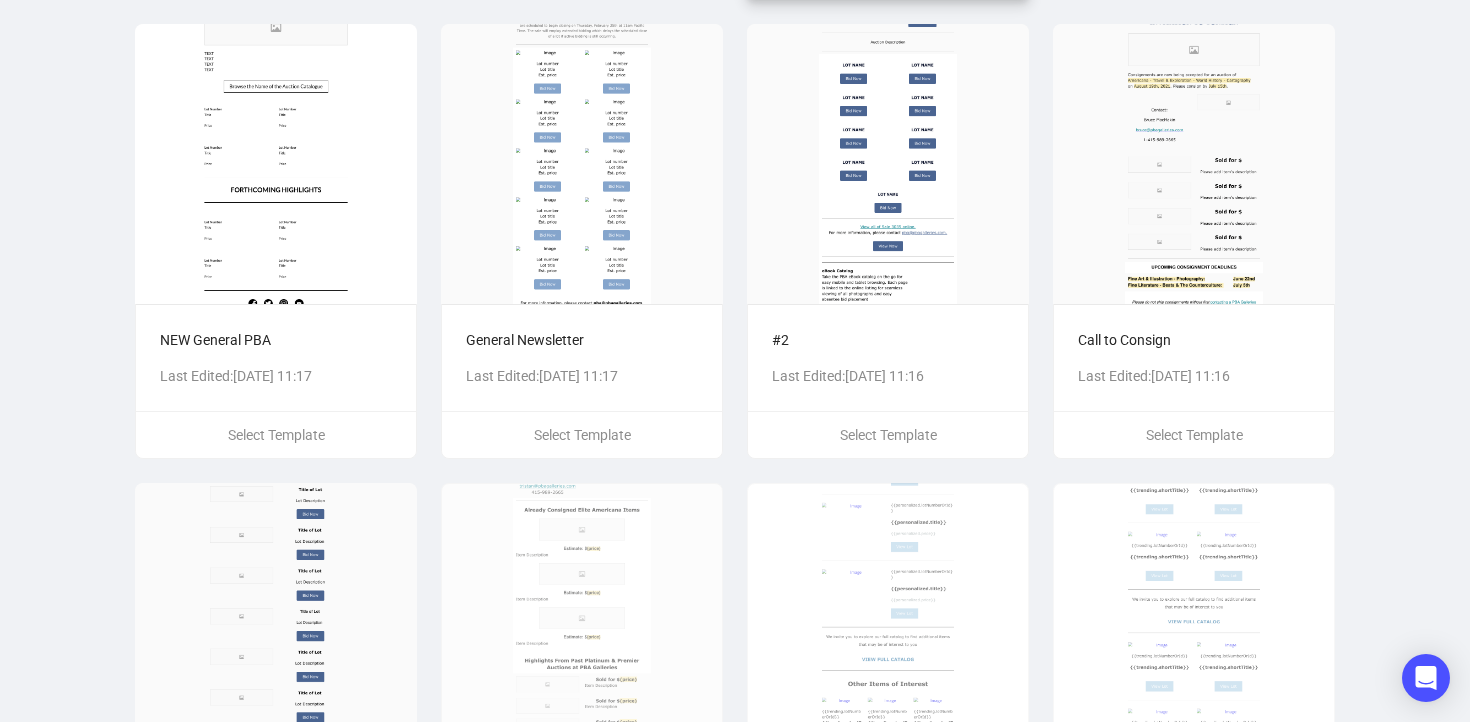 scroll, scrollTop: 595, scrollLeft: 0, axis: vertical 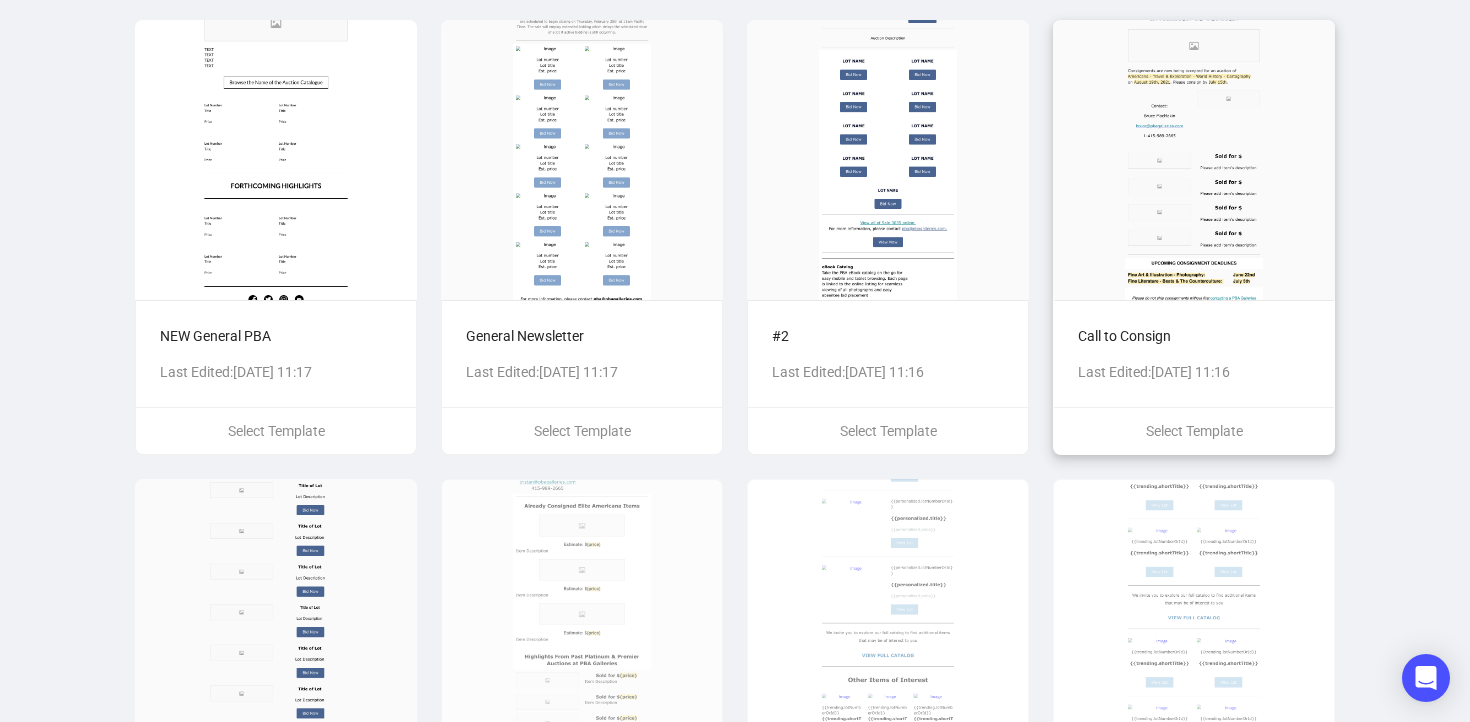 click at bounding box center (1194, 160) 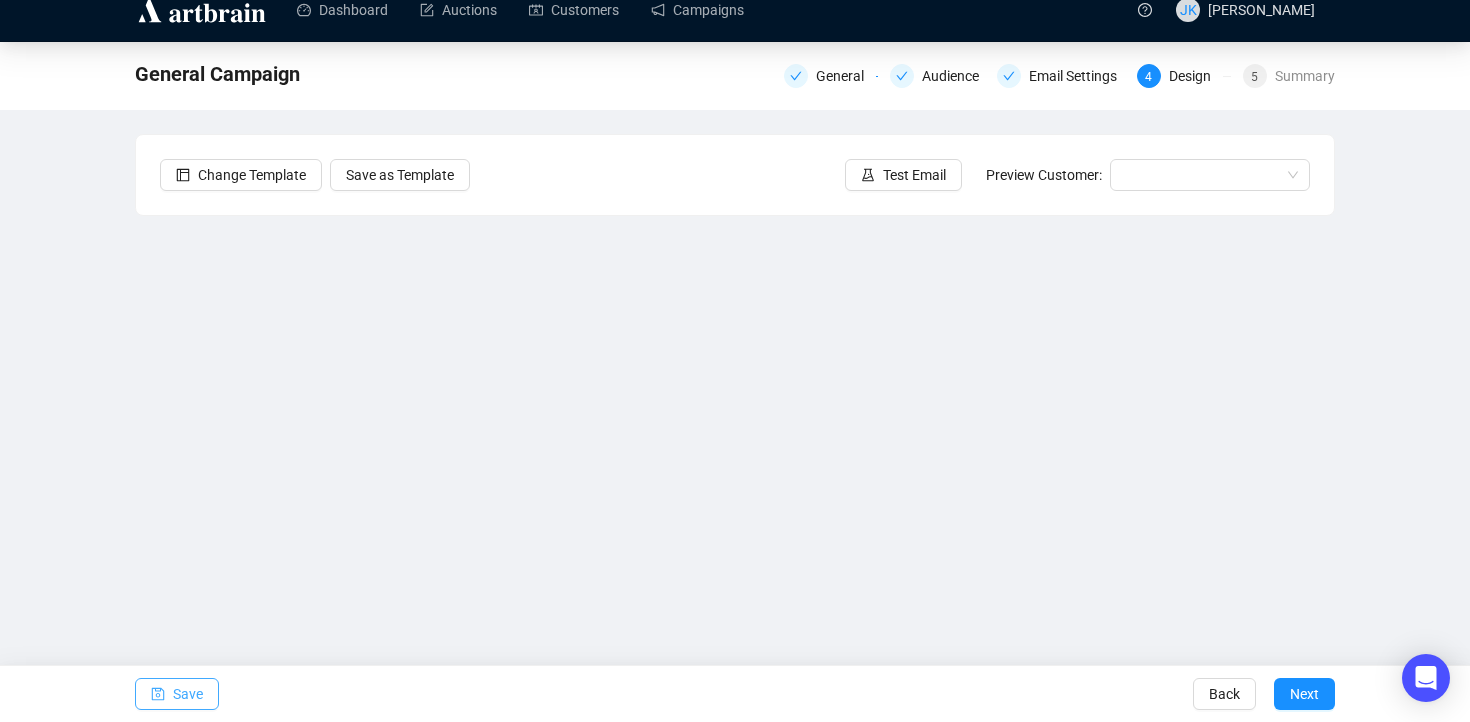 click on "Save" at bounding box center (188, 694) 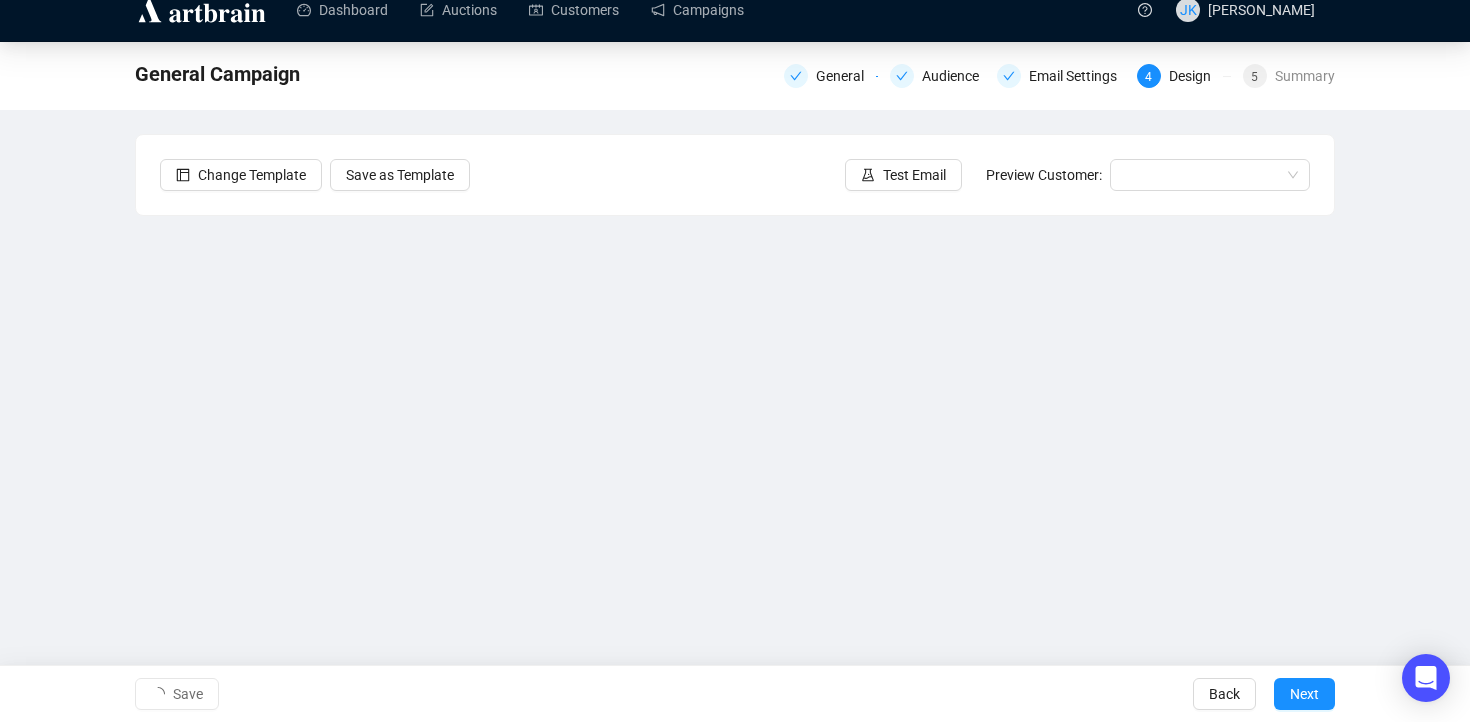 scroll, scrollTop: 0, scrollLeft: 0, axis: both 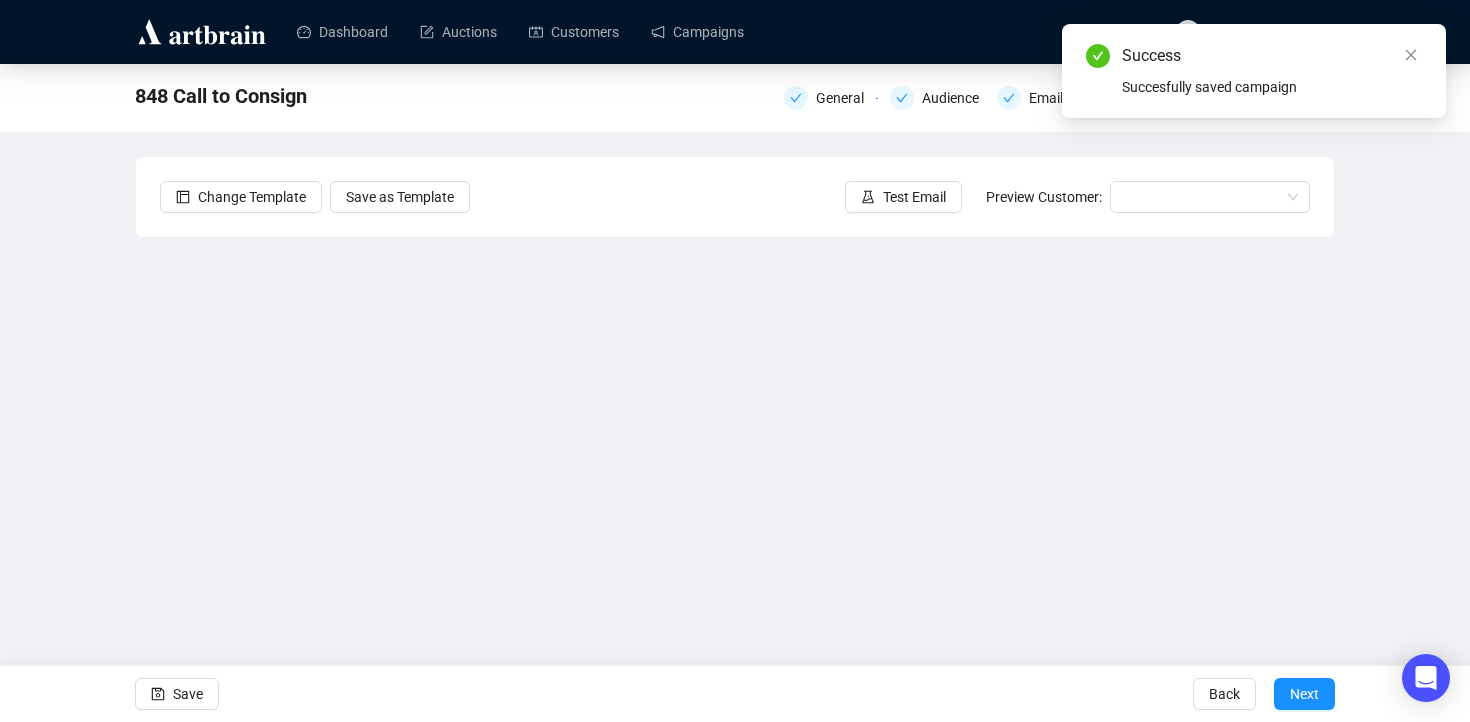 click on "Next" at bounding box center [1304, 694] 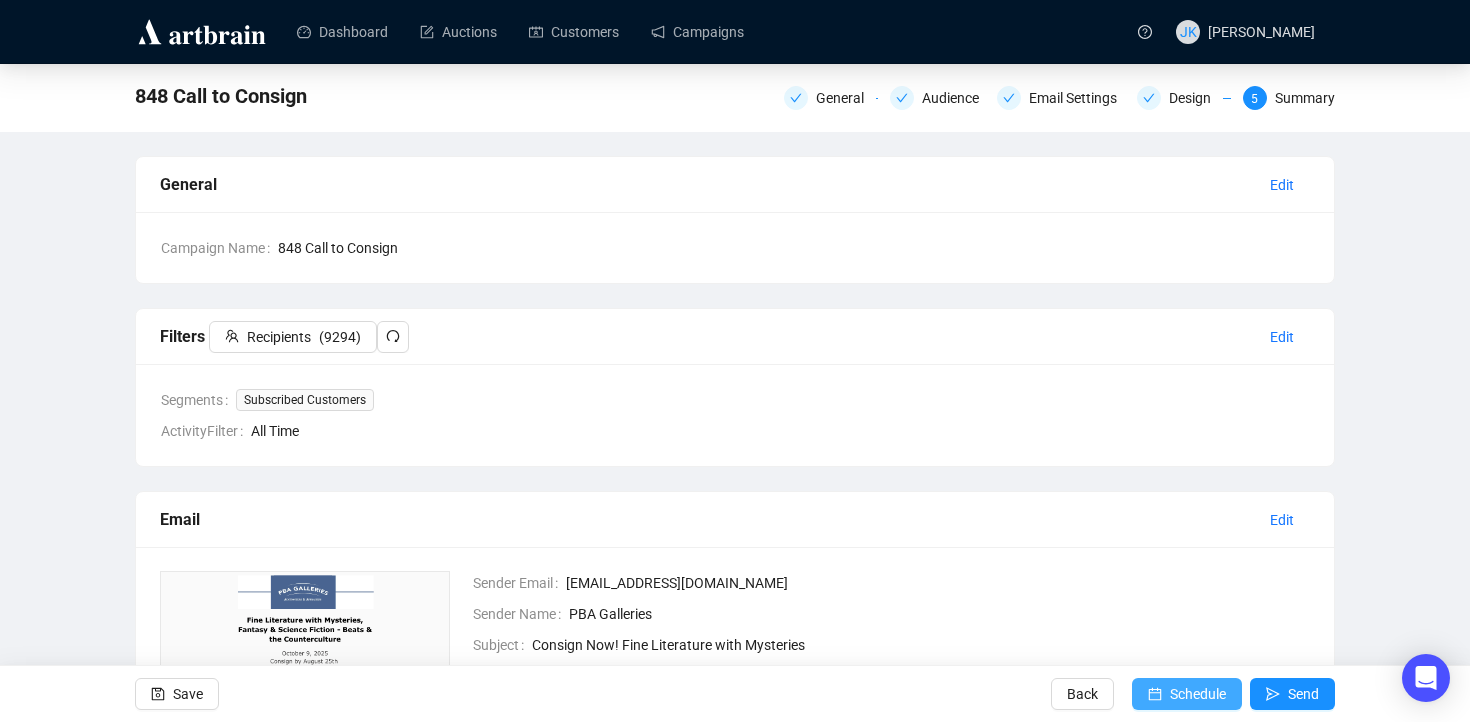 click on "Schedule" at bounding box center [1187, 694] 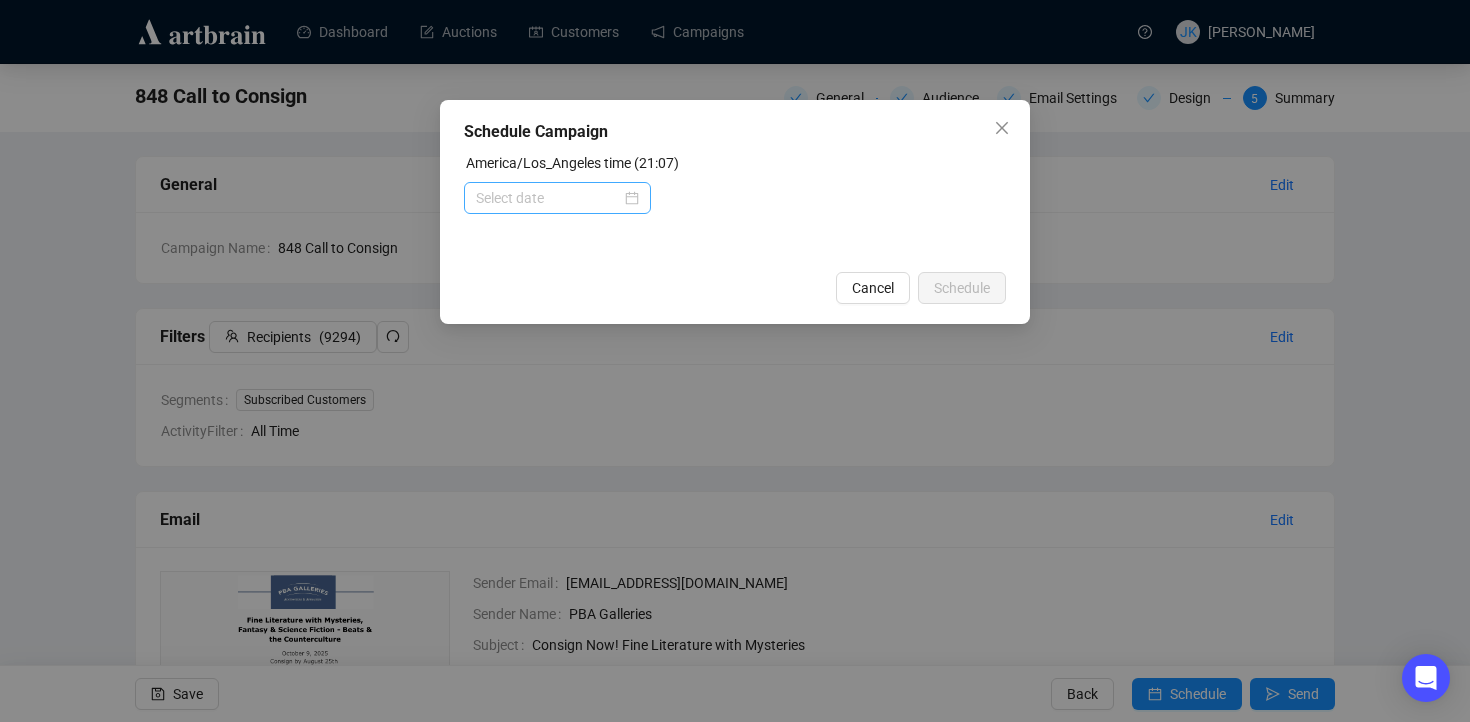 click at bounding box center (557, 198) 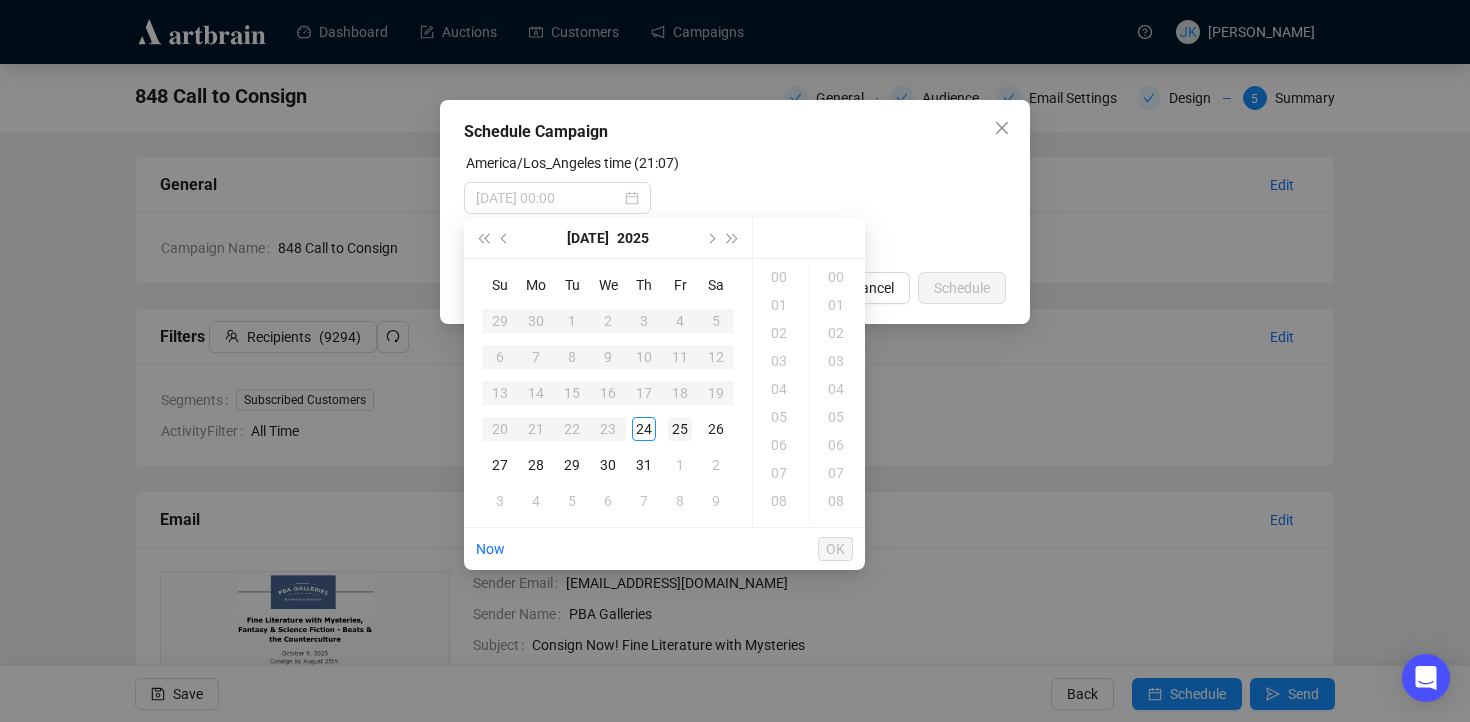click on "25" at bounding box center (680, 429) 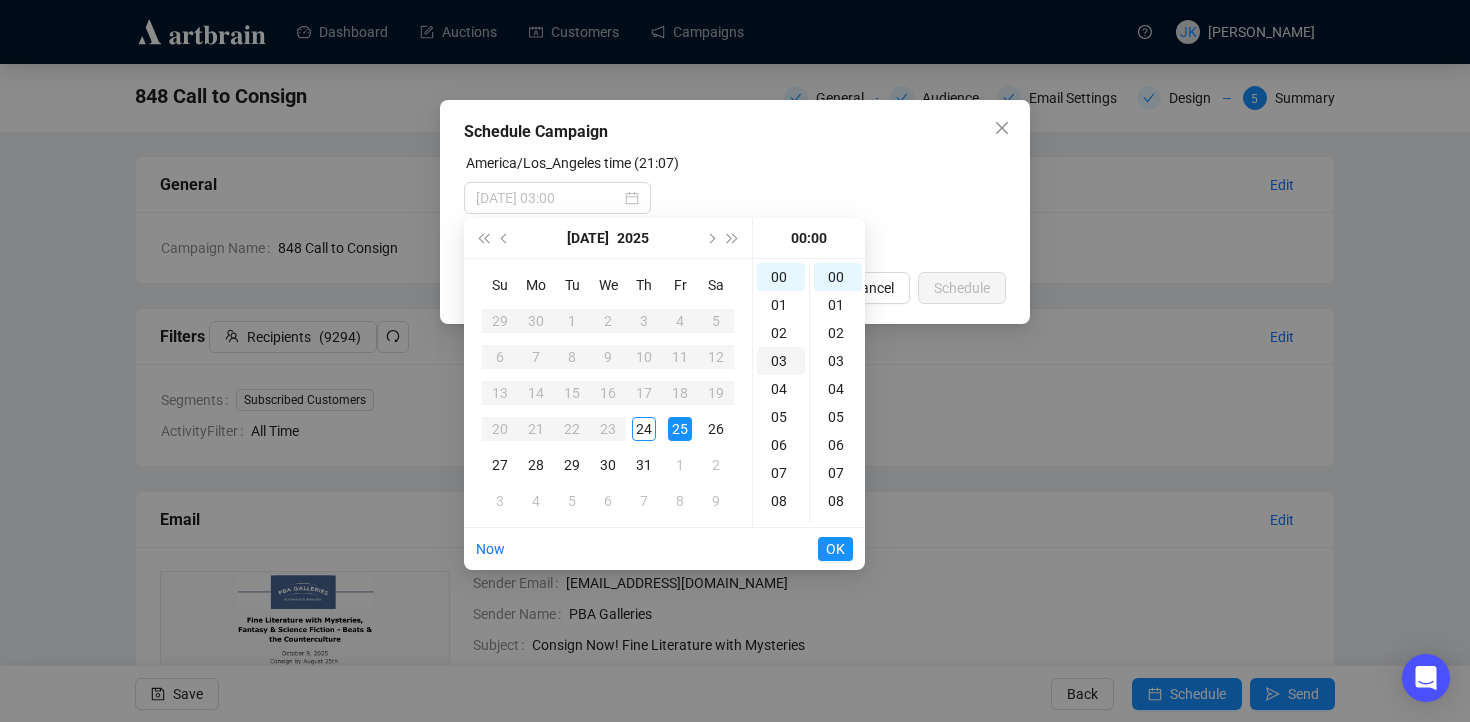 click on "03" at bounding box center (781, 361) 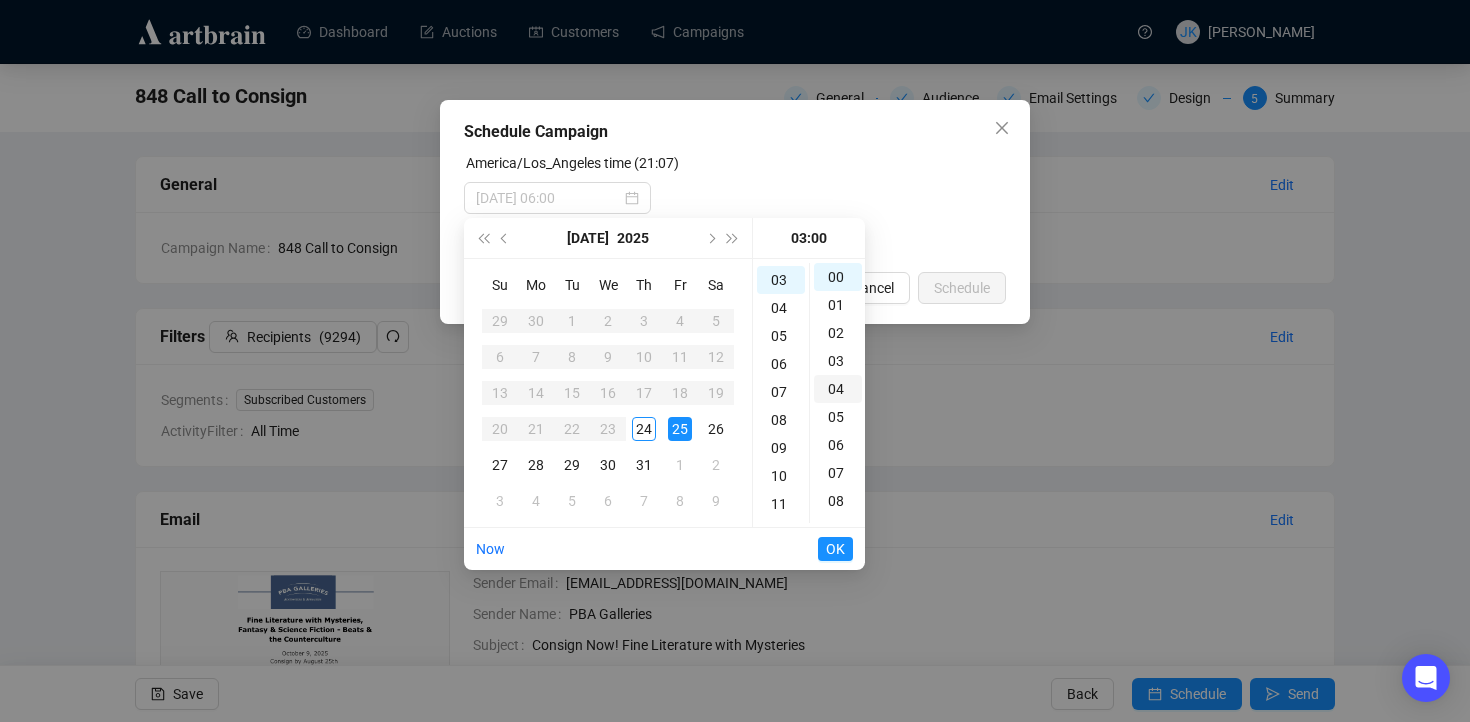 scroll, scrollTop: 84, scrollLeft: 0, axis: vertical 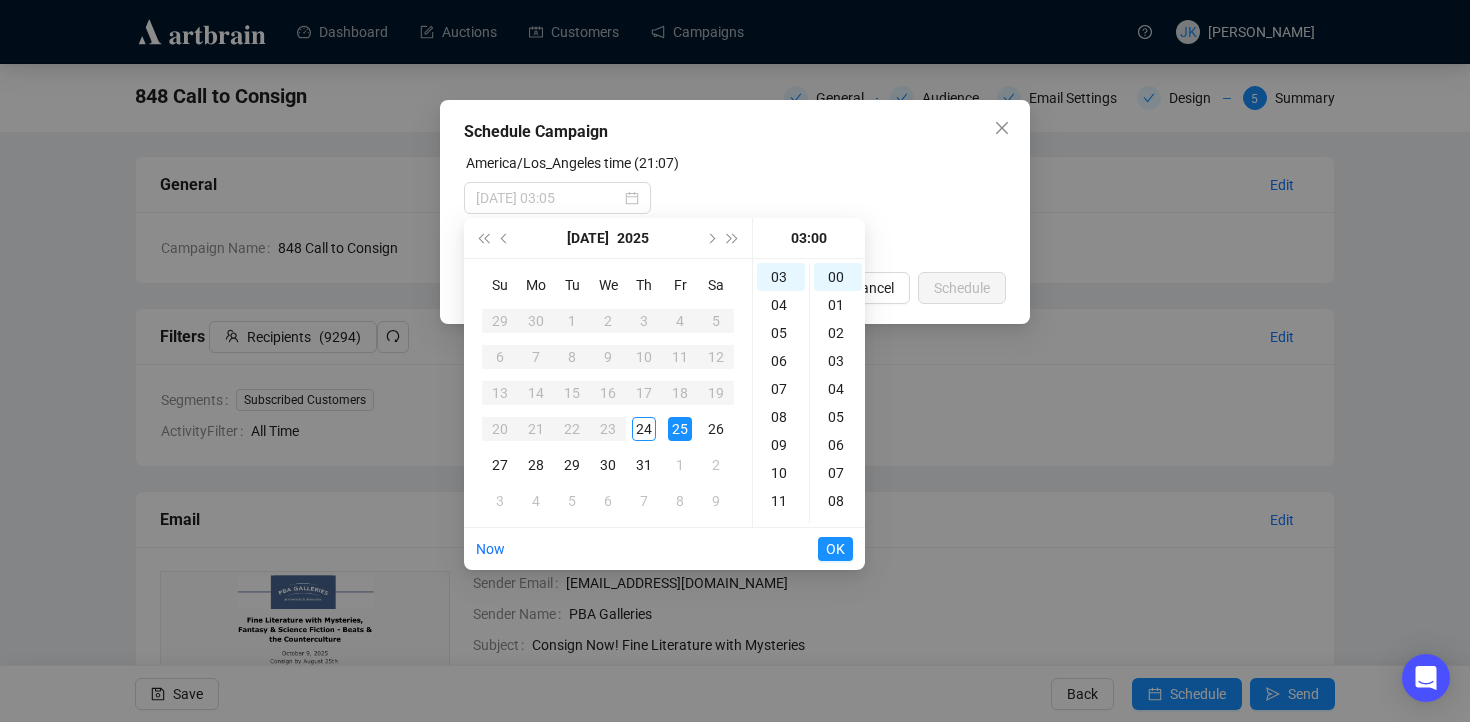 type on "[DATE] 03:00" 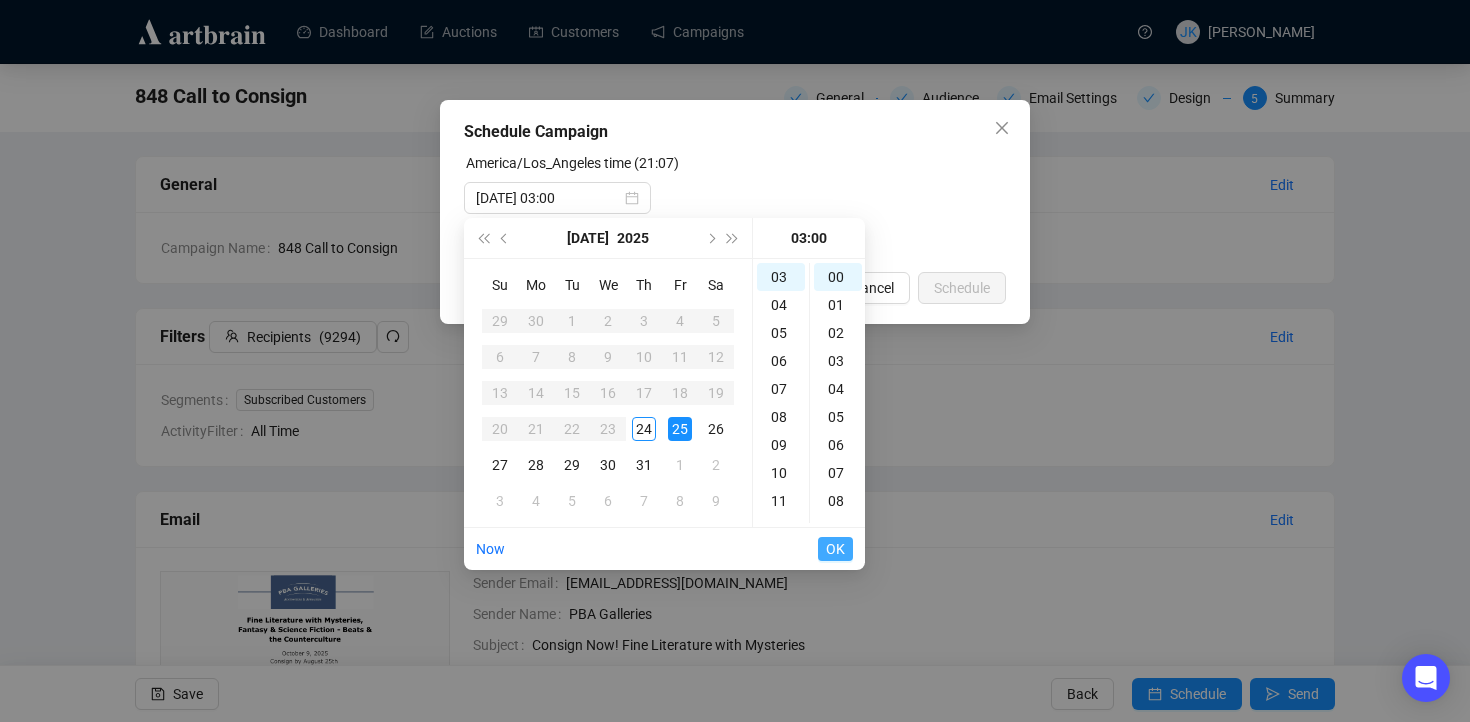 click on "OK" at bounding box center (835, 549) 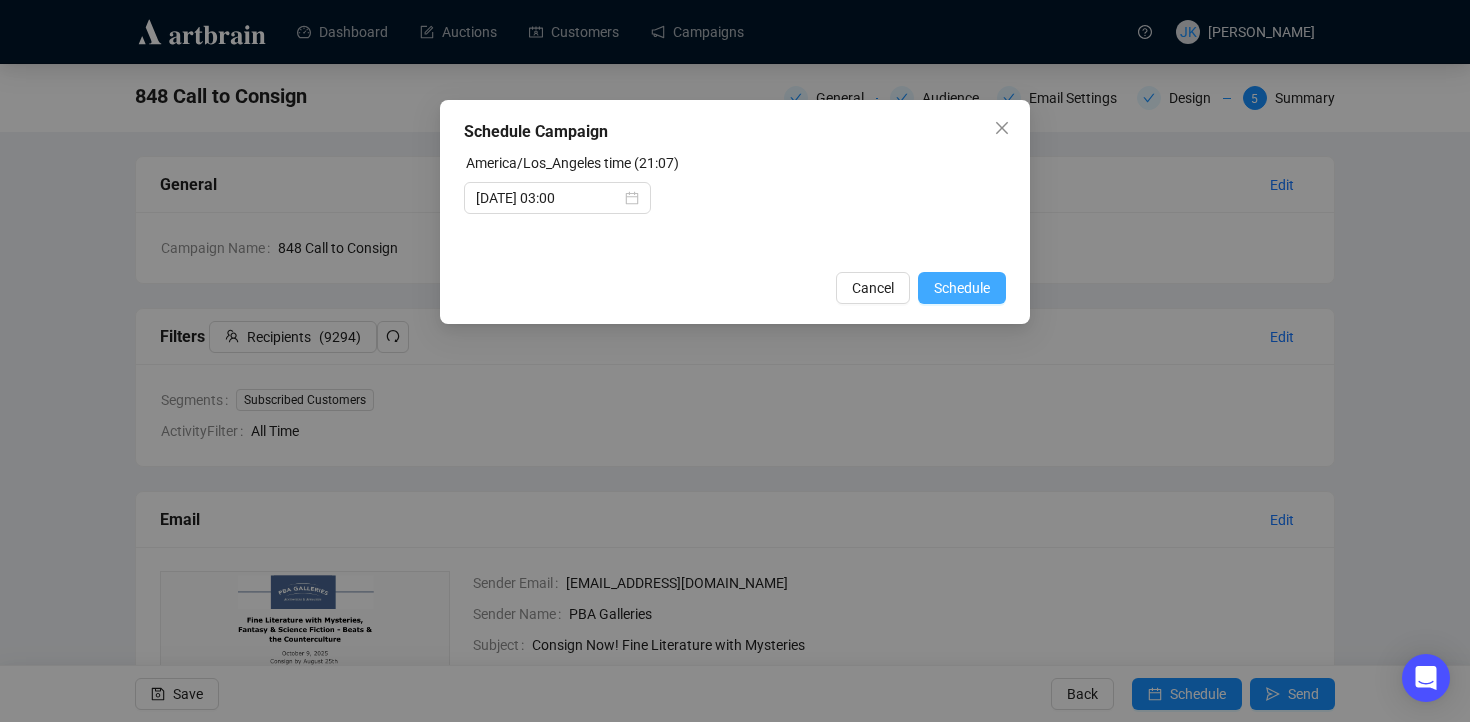 click on "Schedule" at bounding box center [962, 288] 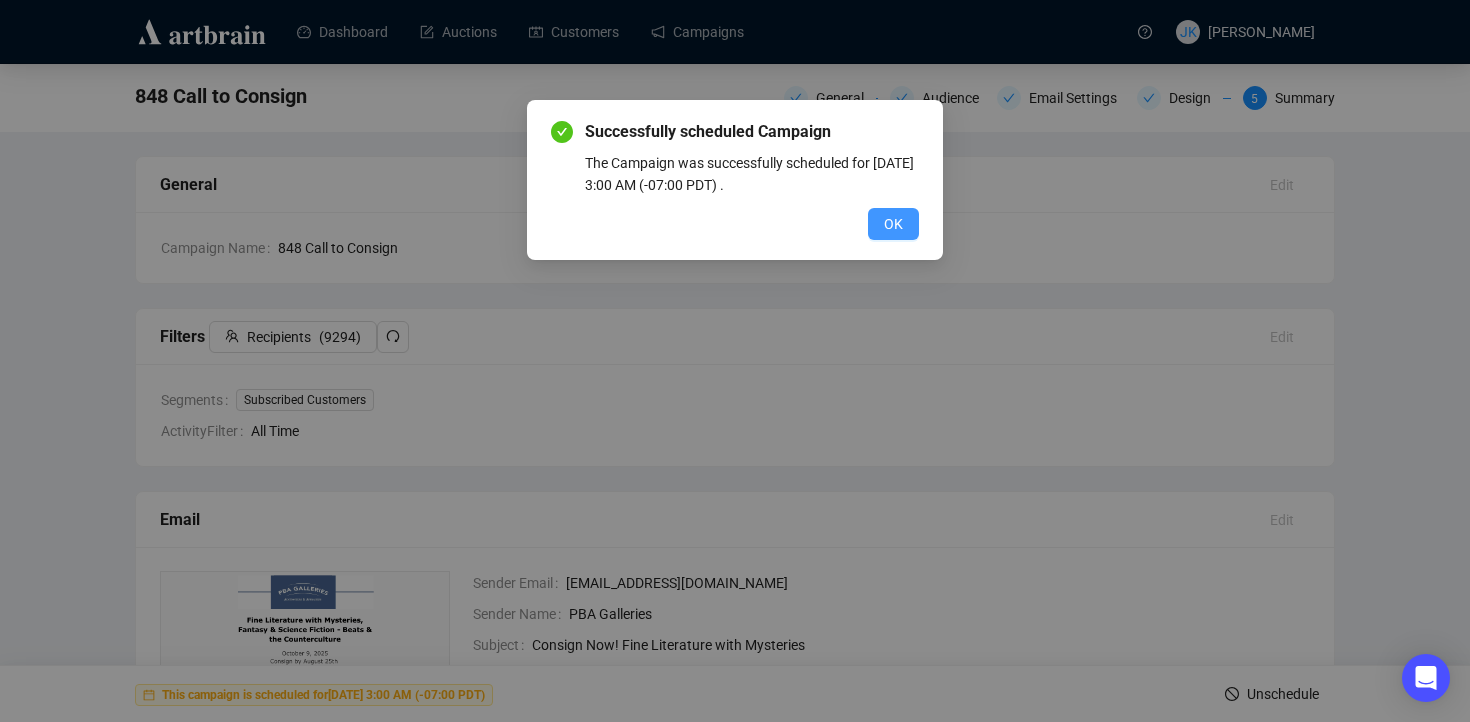 click on "OK" at bounding box center (893, 224) 